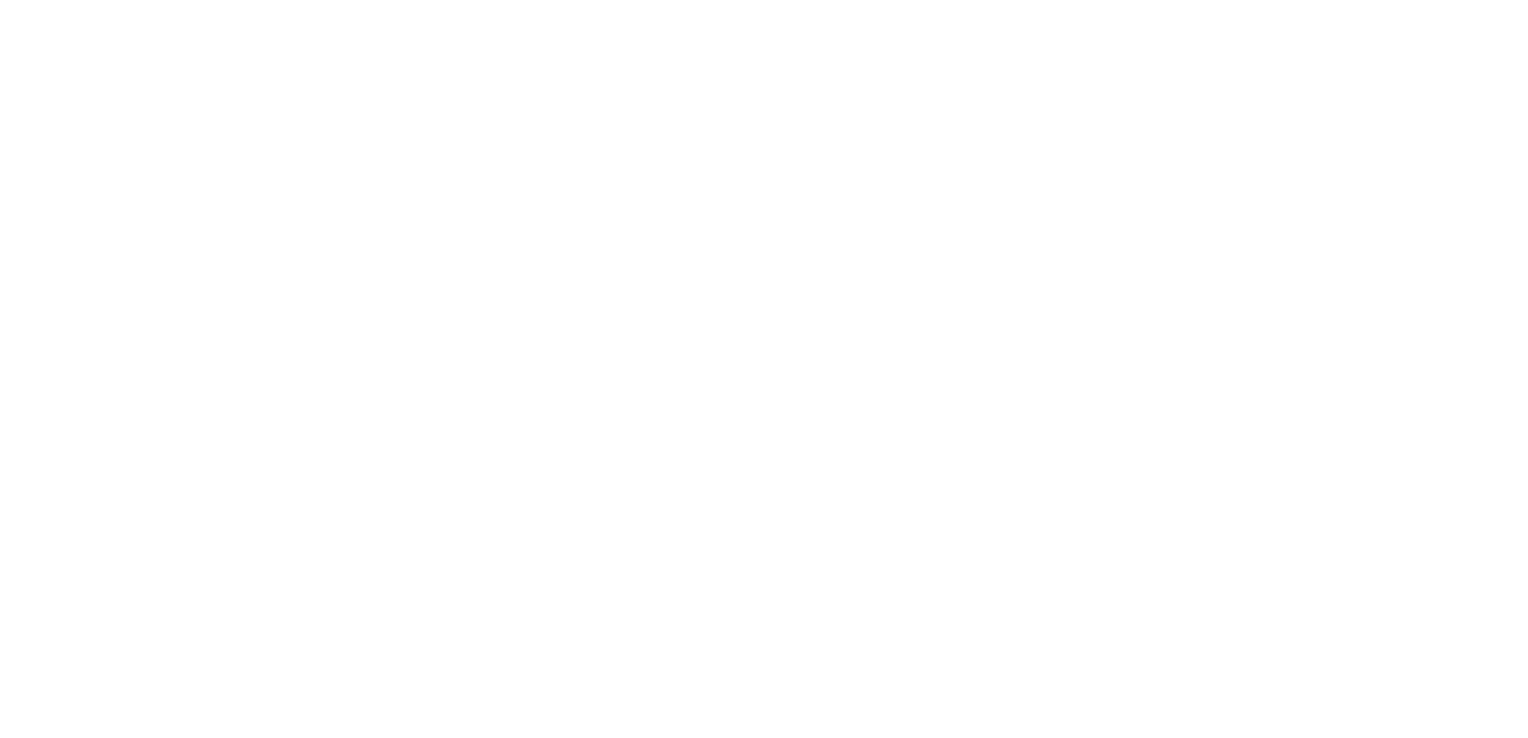 scroll, scrollTop: 0, scrollLeft: 0, axis: both 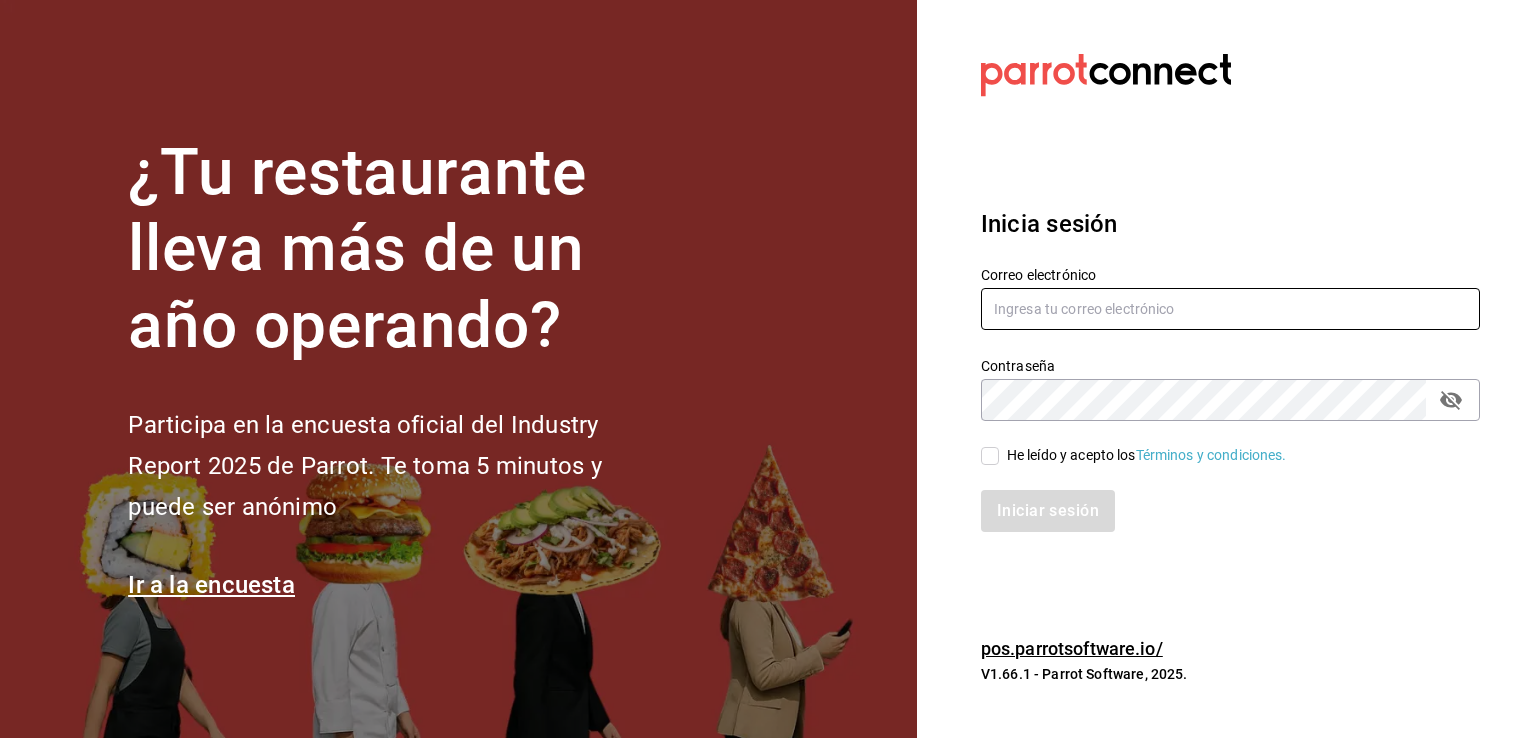 click at bounding box center [1230, 309] 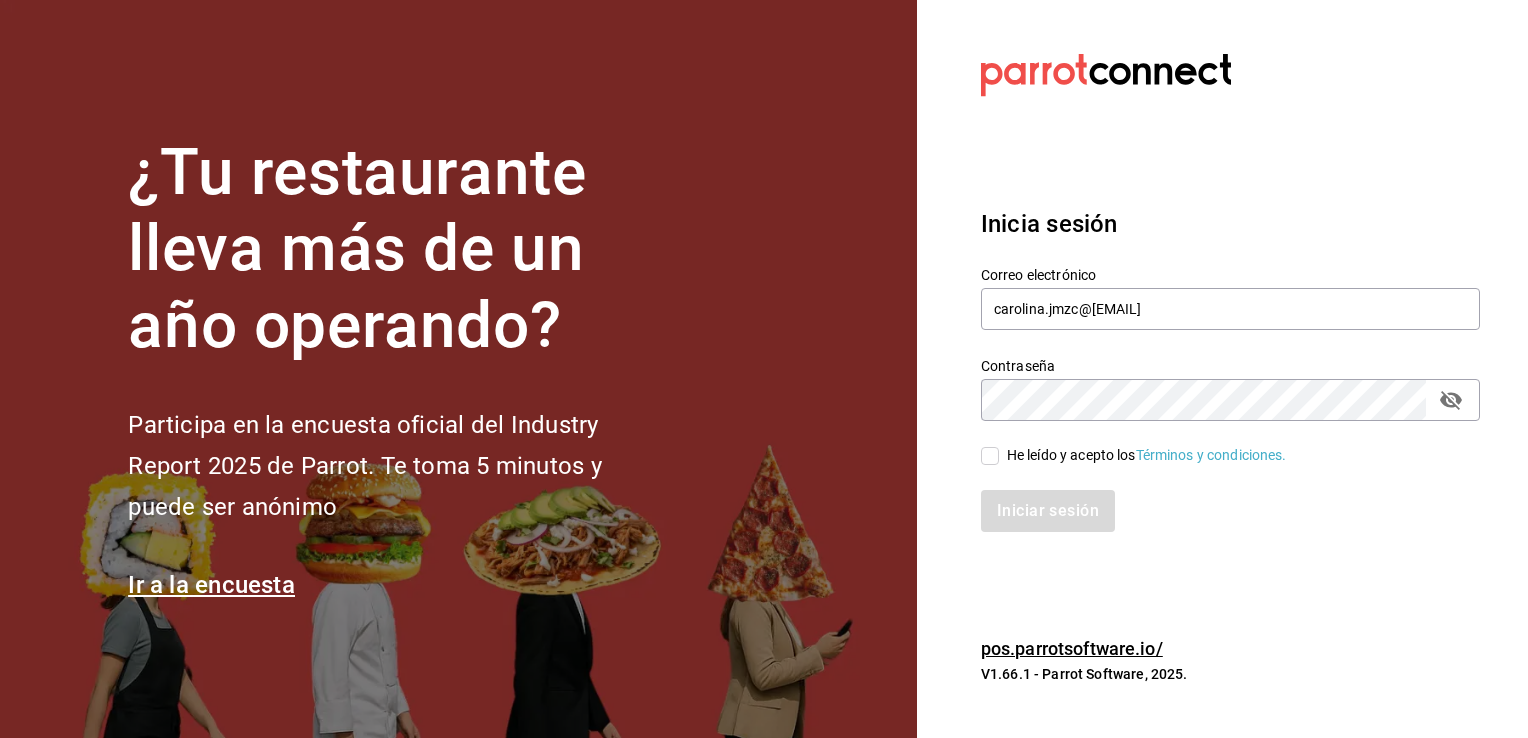 click on "Contraseña" at bounding box center (1230, 400) 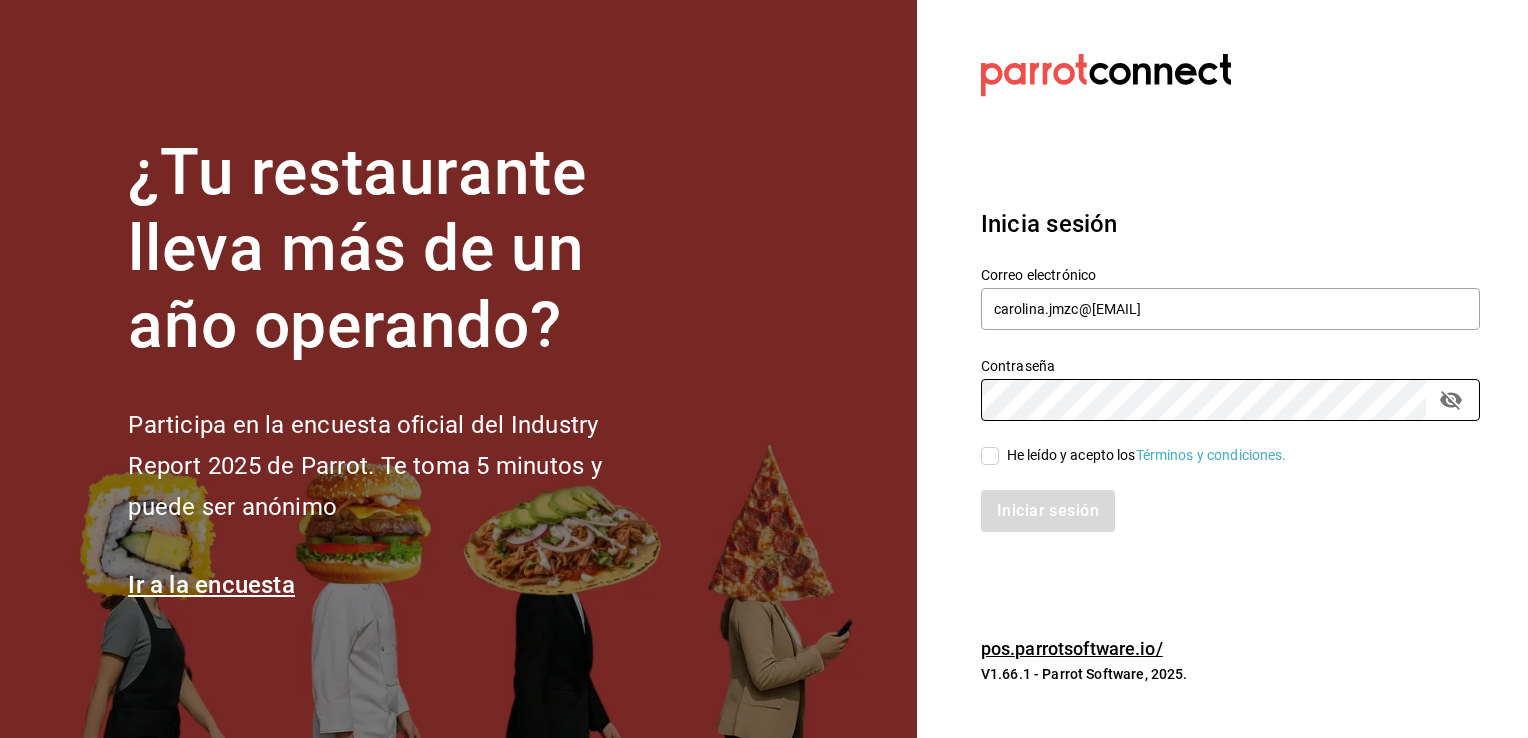 click on "He leído y acepto los  Términos y condiciones." at bounding box center (990, 456) 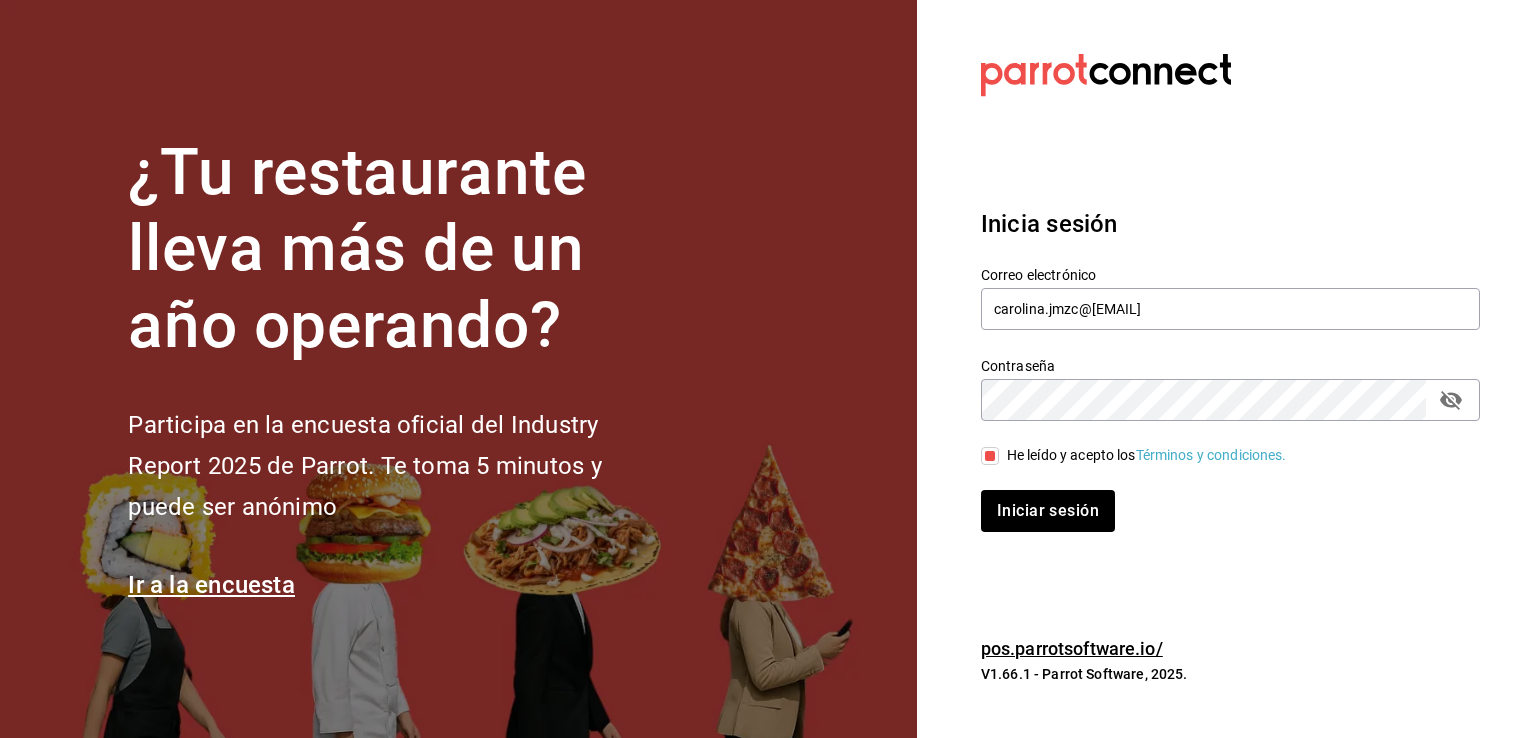click on "Inicia sesión Correo electrónico carolina.jmzc@gmail.com Contraseña Contraseña He leído y acepto los  Términos y condiciones. Iniciar sesión" at bounding box center (1230, 369) 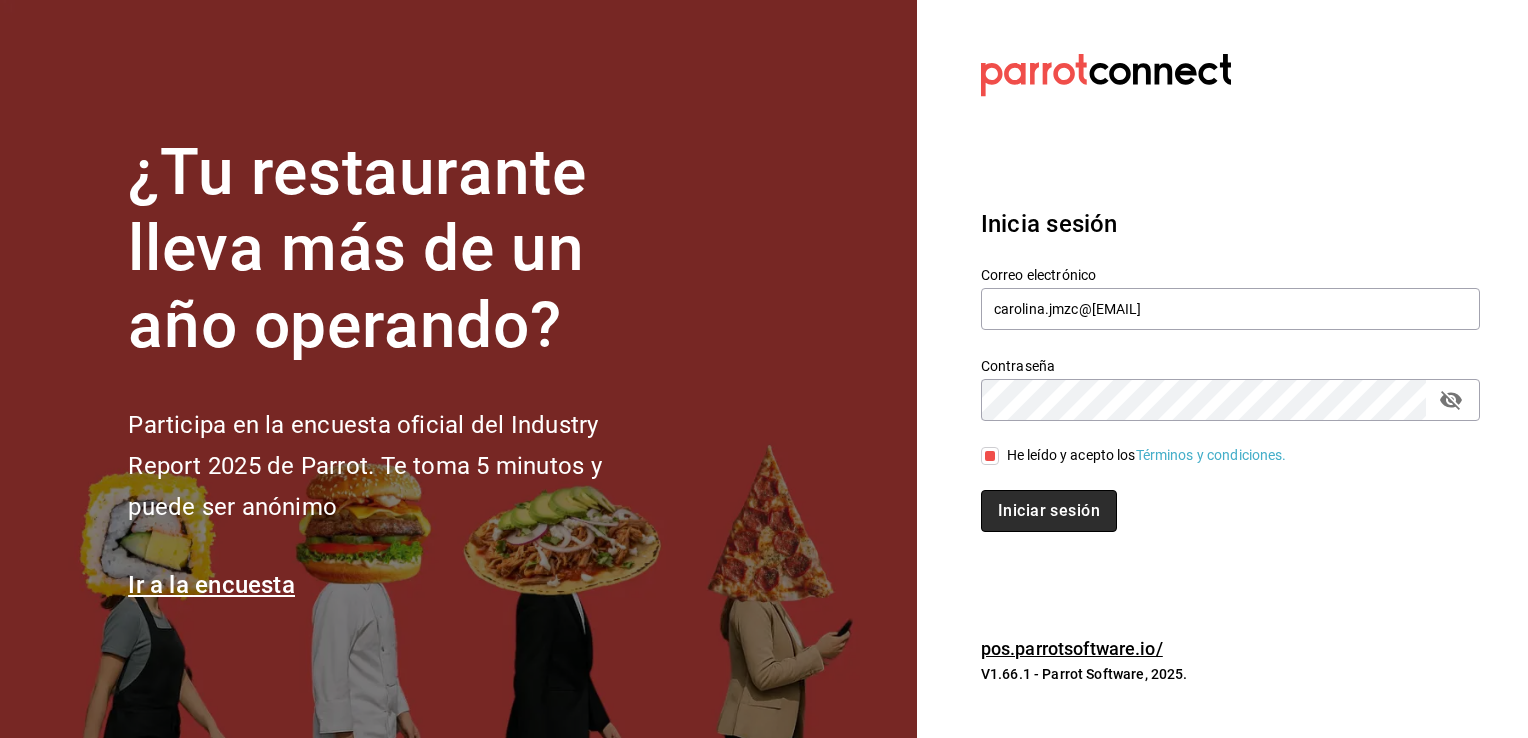 click on "Iniciar sesión" at bounding box center (1049, 511) 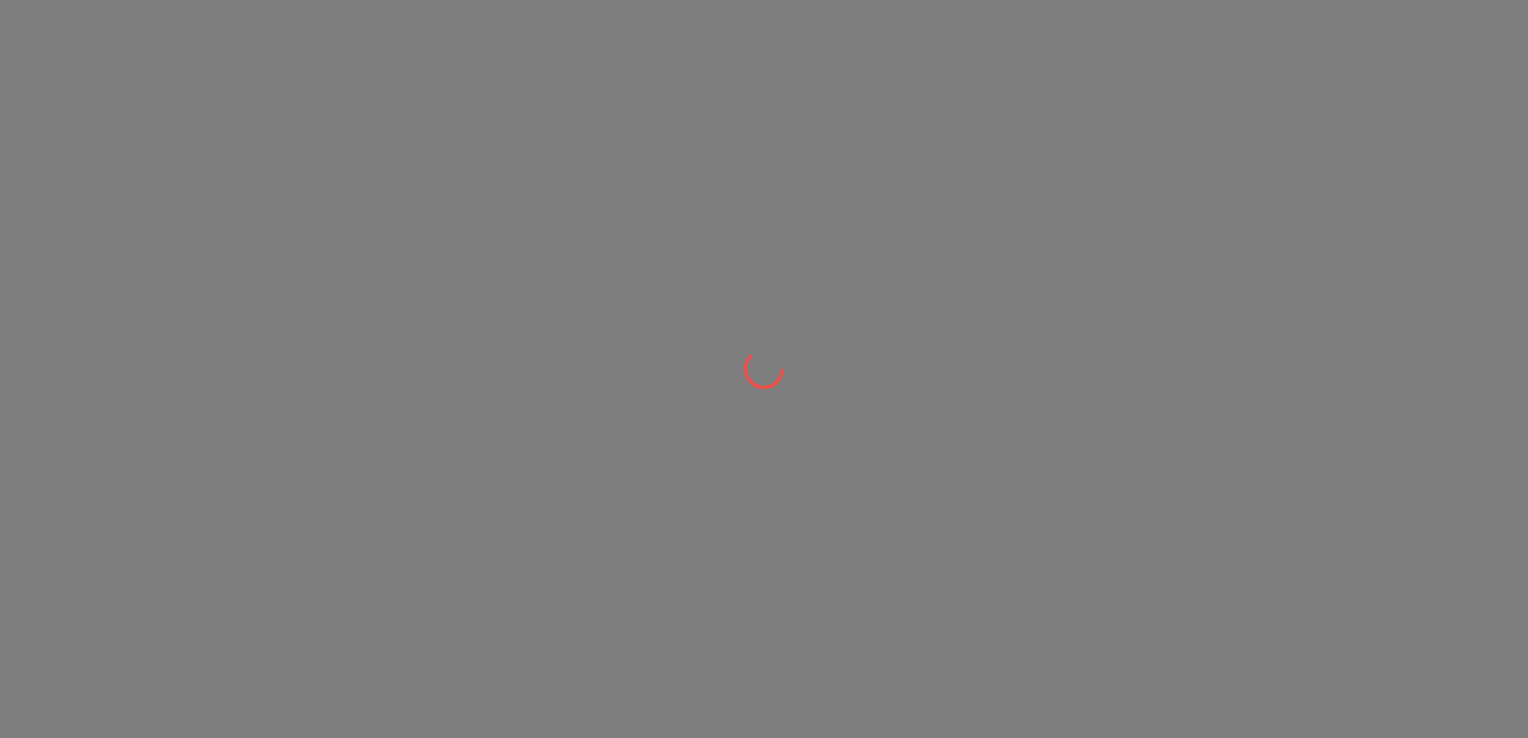 scroll, scrollTop: 0, scrollLeft: 0, axis: both 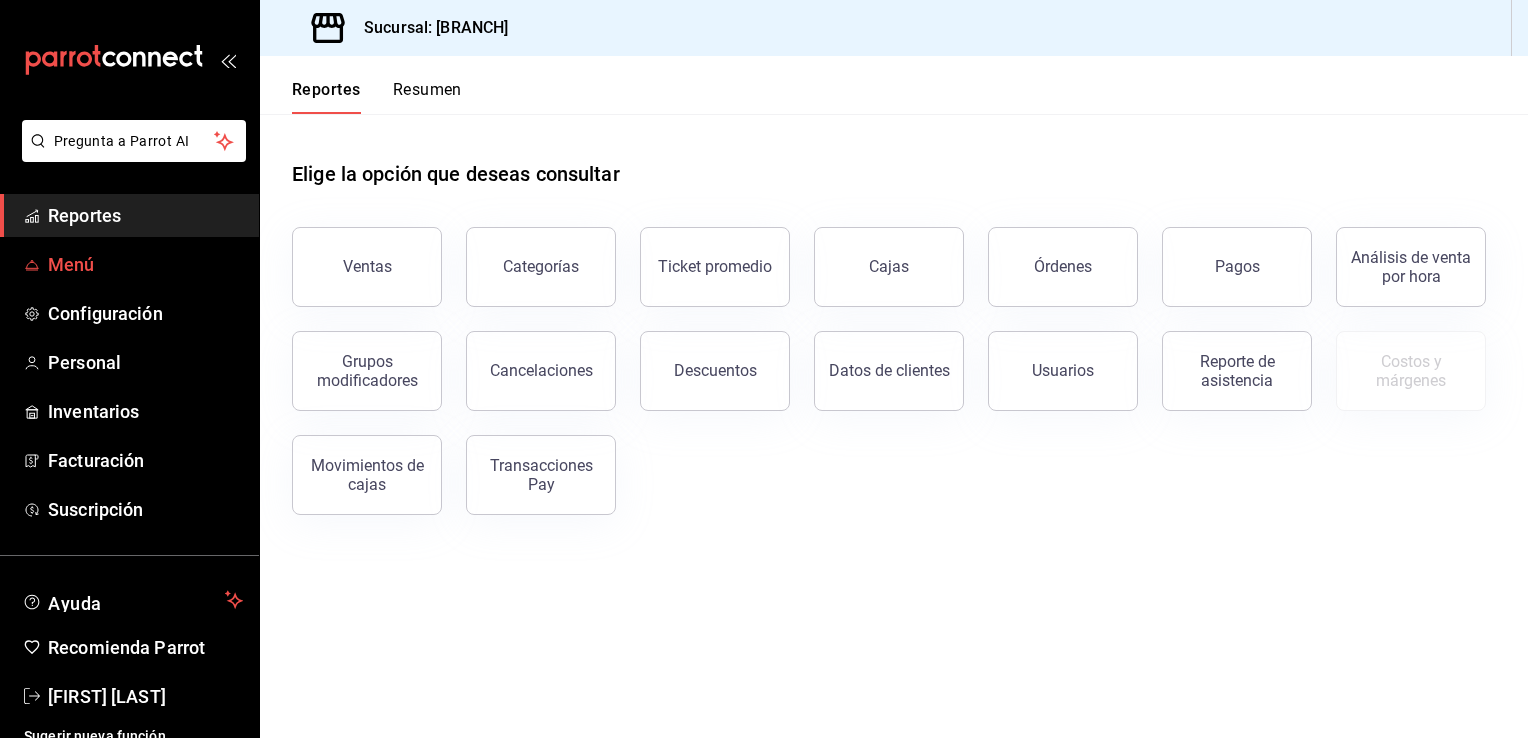 click on "Menú" at bounding box center [145, 264] 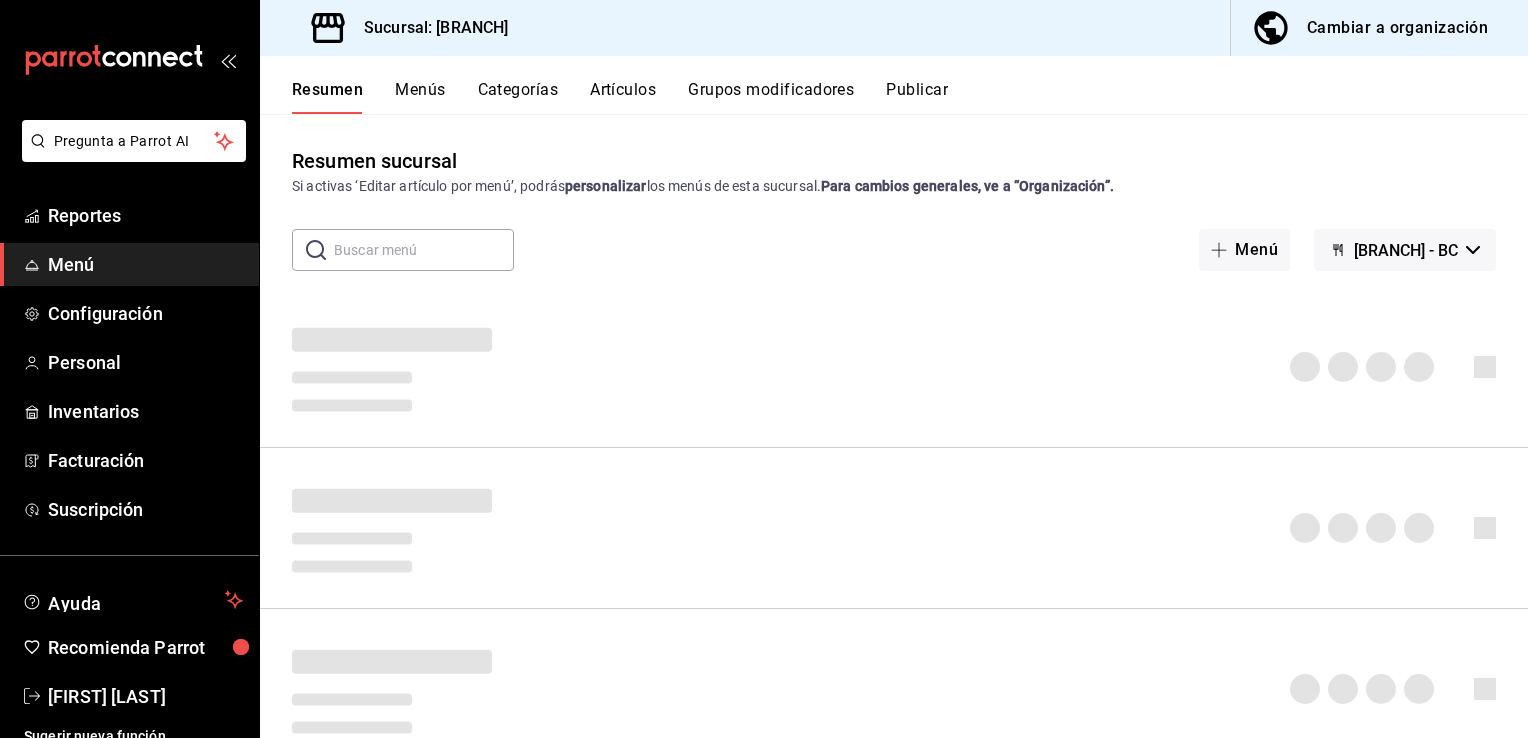 click on "Cambiar a organización" at bounding box center [1397, 28] 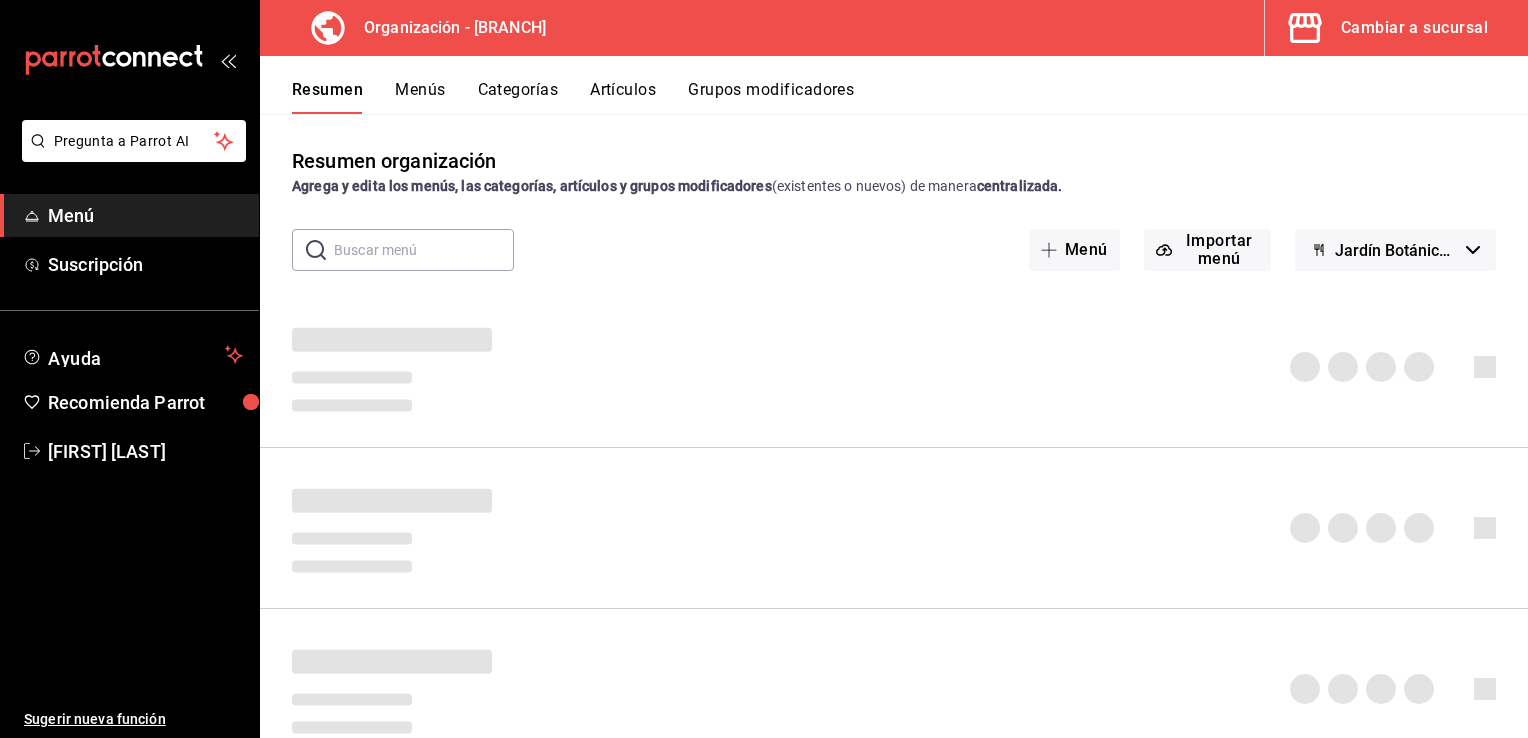 click on "Artículos" at bounding box center [623, 97] 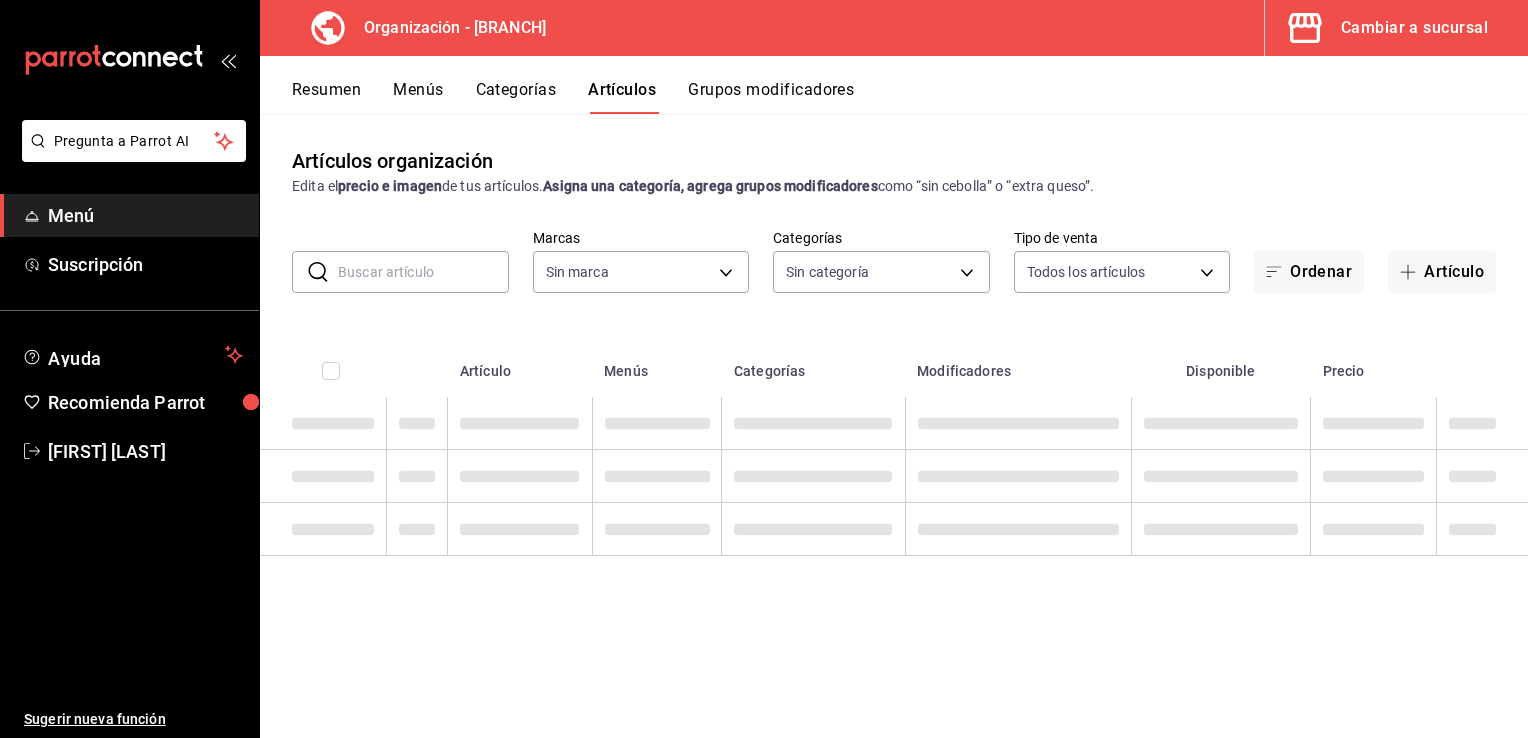 type on "6d1b2986-5c25-4092-89b6-089a59526a2d" 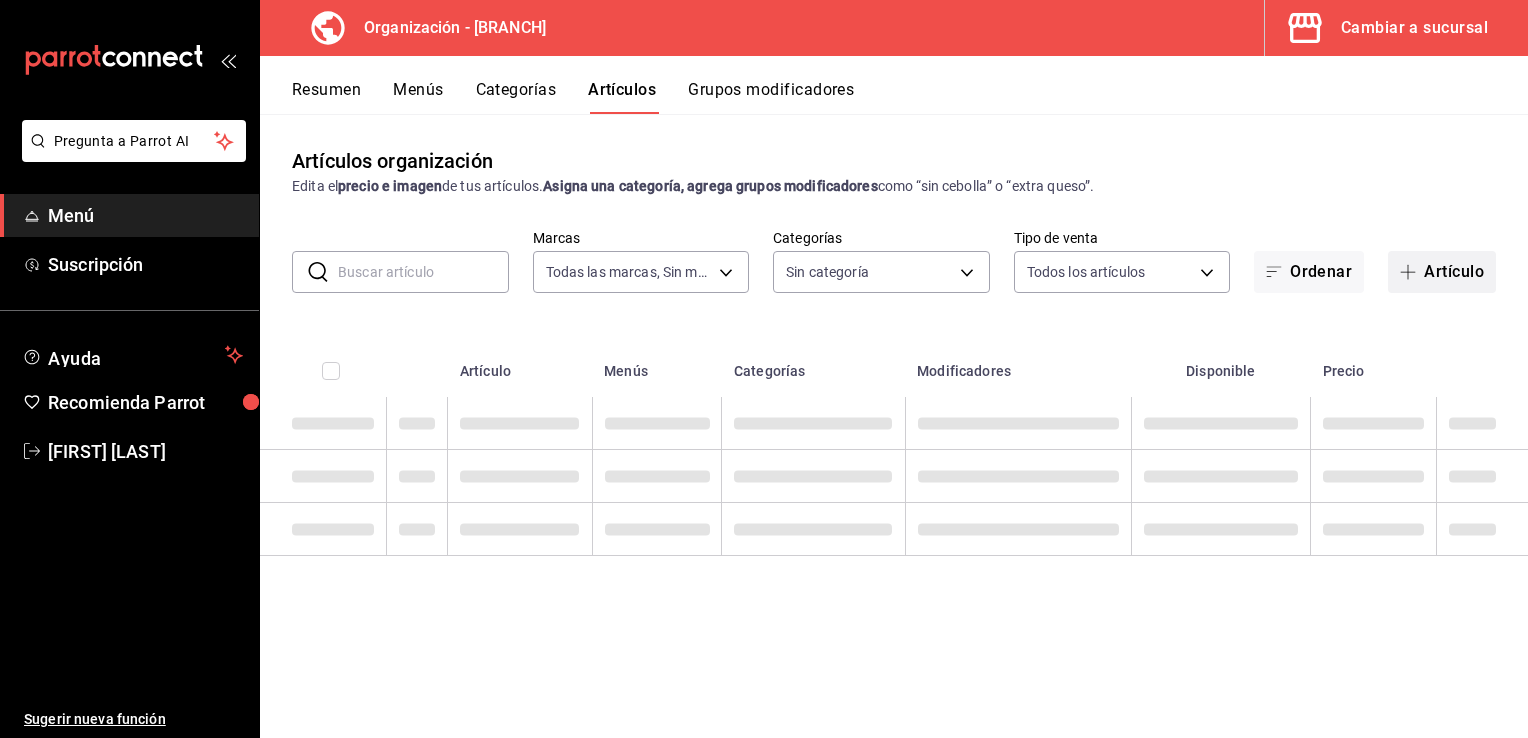 click on "Artículo" at bounding box center (1442, 272) 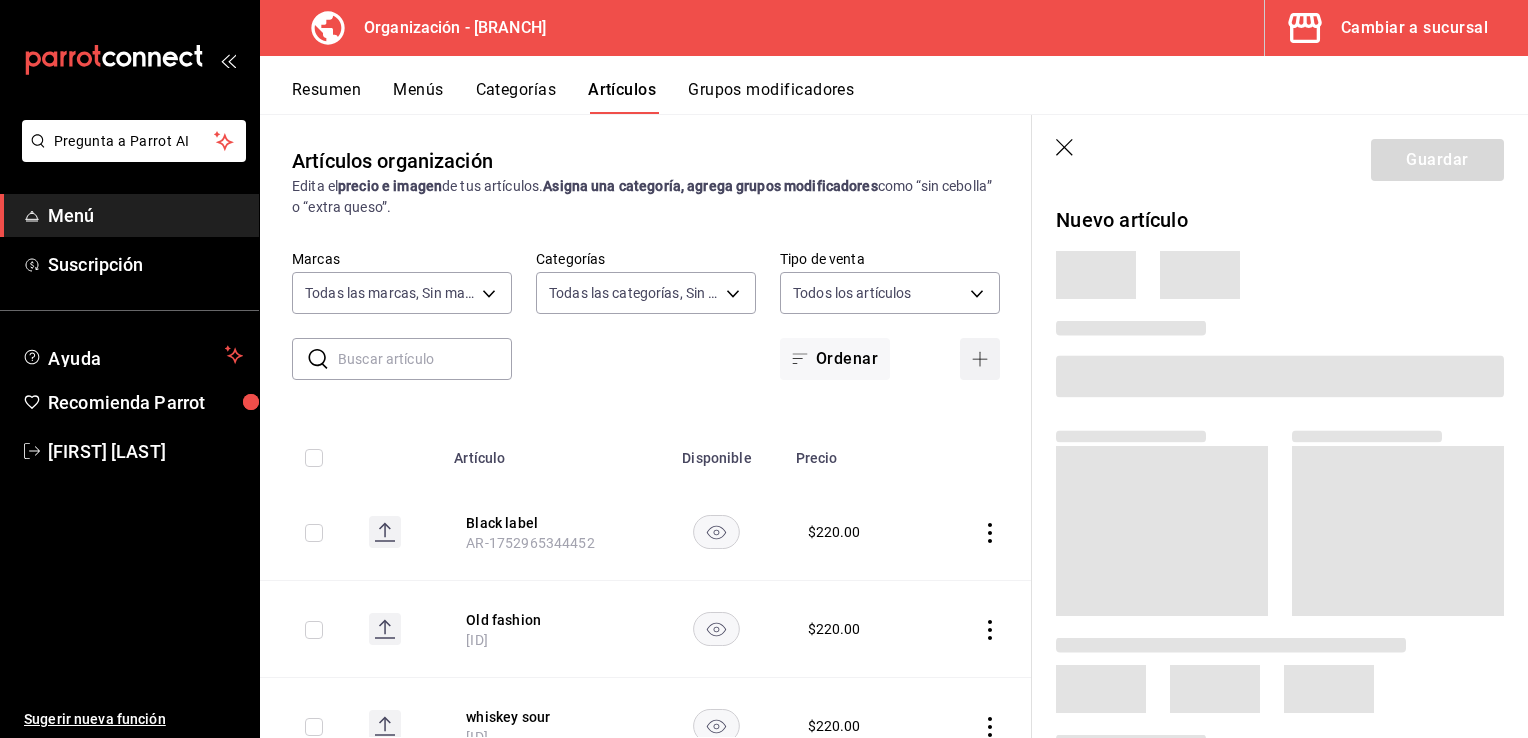 type on "8321d78d-ca8a-4614-a04c-f53c811f7722,4b96edc6-7cc0-4c56-ac22-35b78c4b3f72,ff85eed6-d293-454b-a340-18350fcb5814,81202f79-9a6a-48f5-8b3f-1197fdbf0831,1ec5f97e-1d8b-4955-98c6-7dbad51d9fdf,d7a02e5c-f3aa-4e9c-b9fa-b10aed08e128,4a391e38-956b-4815-aa75-11ec60c0291b,834553b7-3bda-4d60-9308-4b9135729510,b65c9108-7970-4638-b22e-992413254fc4,252e9cad-3425-45f7-8015-a0f504718dfa,08d99d81-1d91-4810-add1-03051acecfeb,30a36249-a5eb-4bdd-8c1e-77818ead6598,b11f9255-2d03-40dc-bcc5-91946e960918,b438e21f-85fe-4107-a3b2-b2777a973709,cd4b8e39-2a29-4ba7-8a81-0d9039c4e32a" 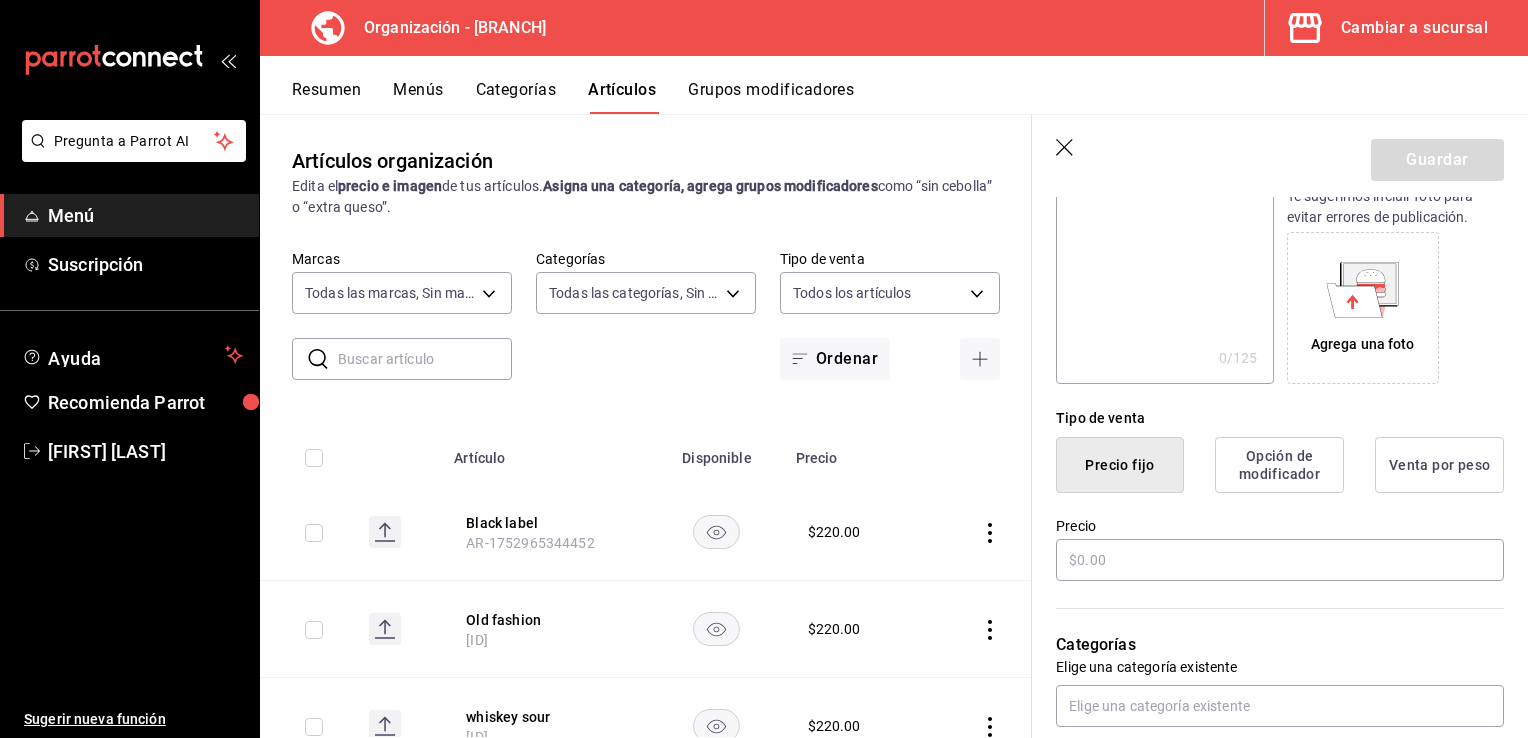 scroll, scrollTop: 300, scrollLeft: 0, axis: vertical 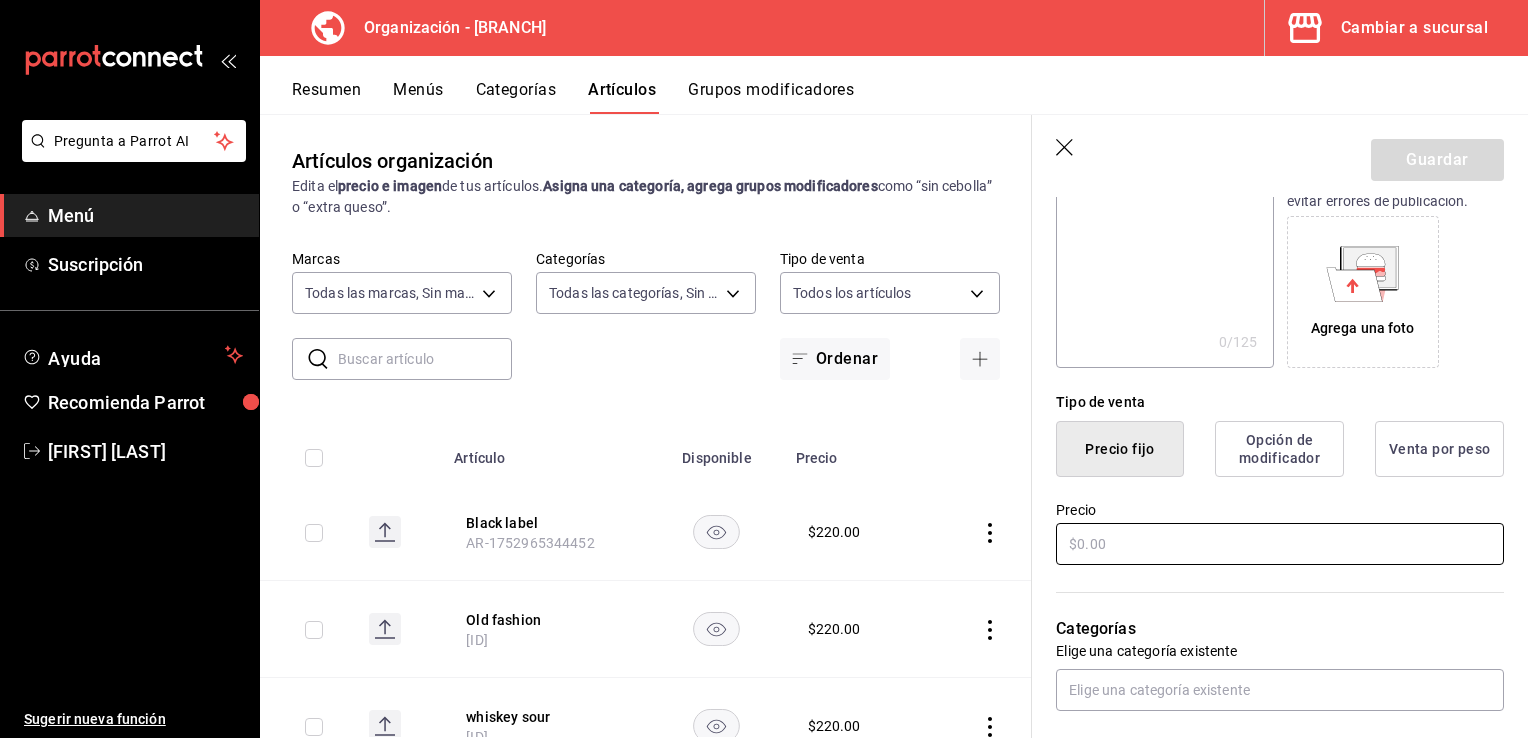type on "cold brew tonic" 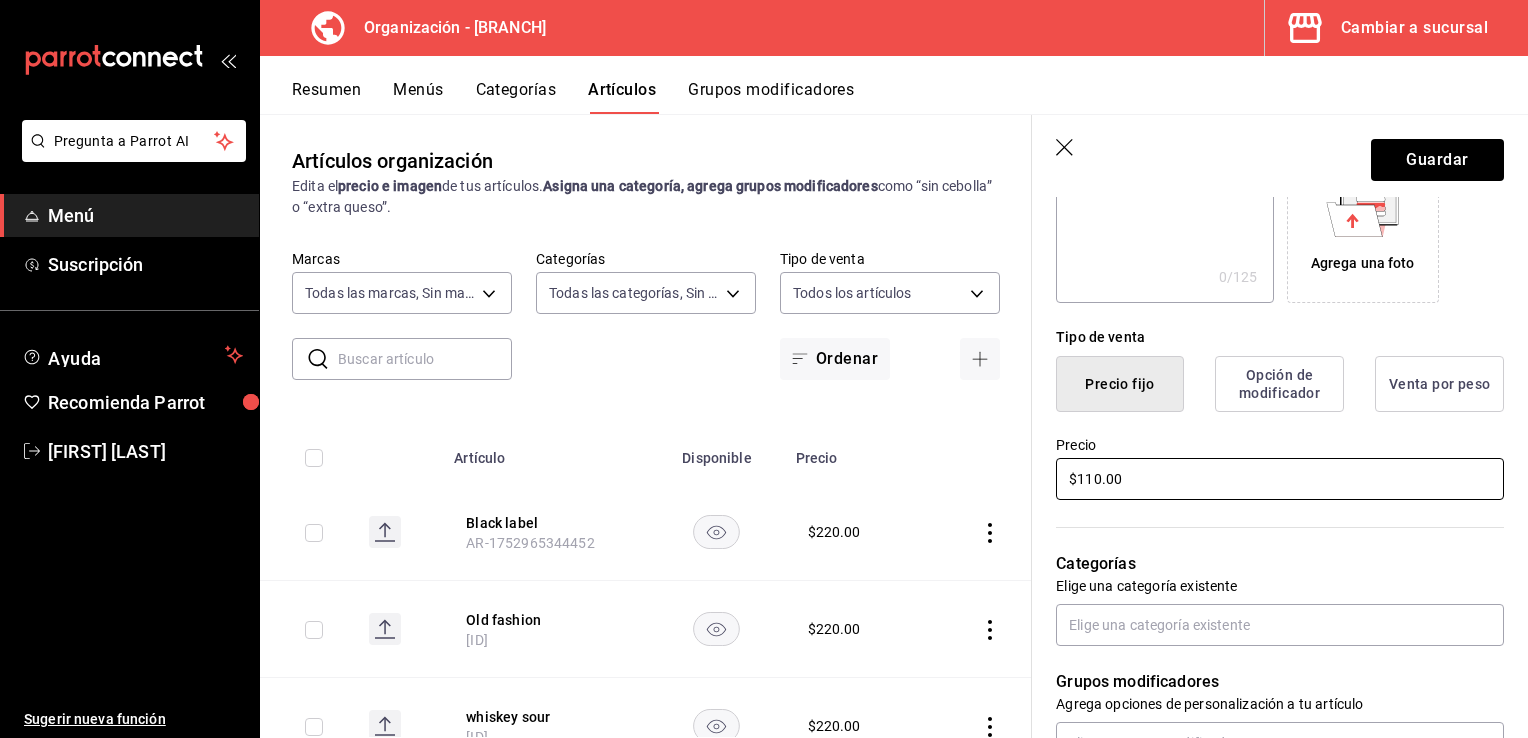 scroll, scrollTop: 400, scrollLeft: 0, axis: vertical 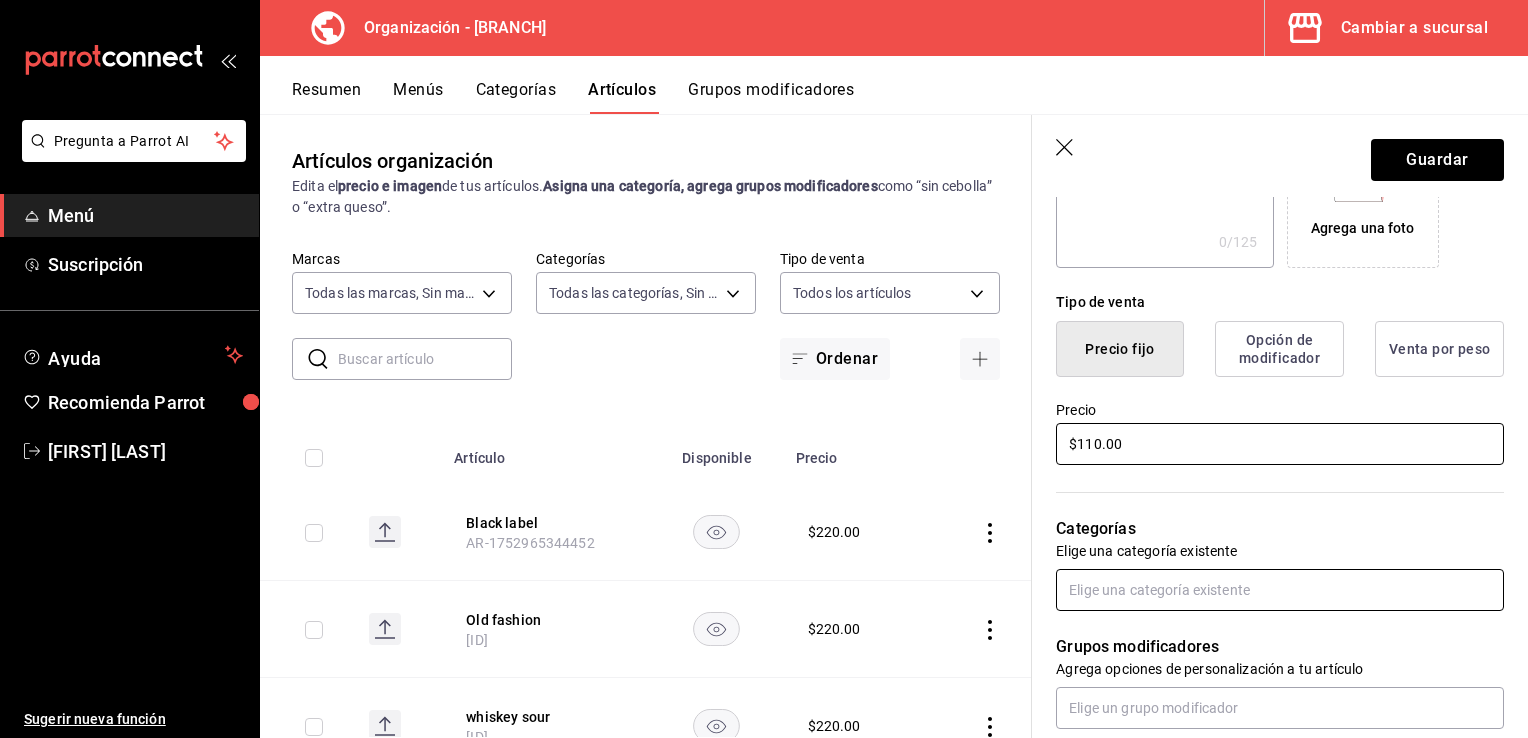 type on "$110.00" 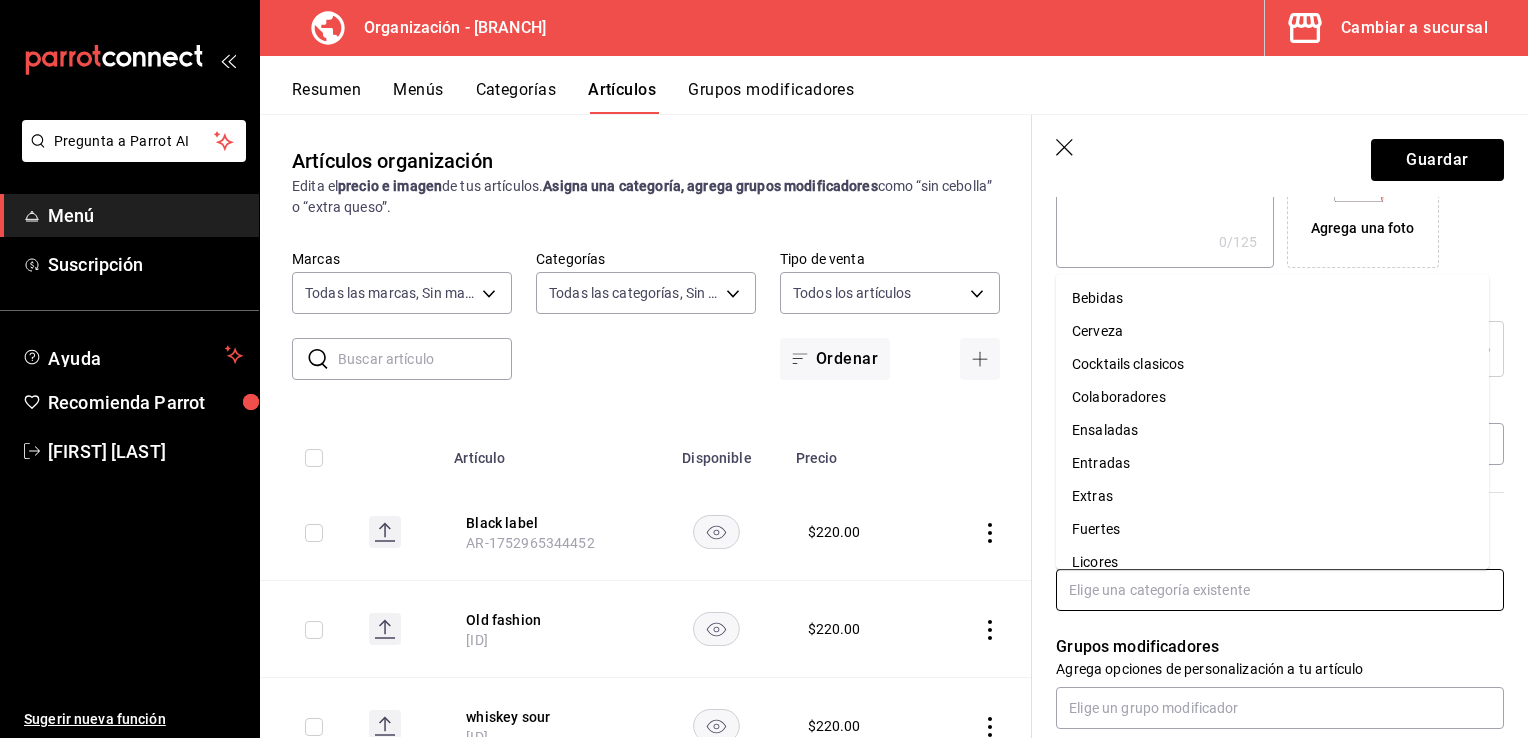 click at bounding box center [1280, 590] 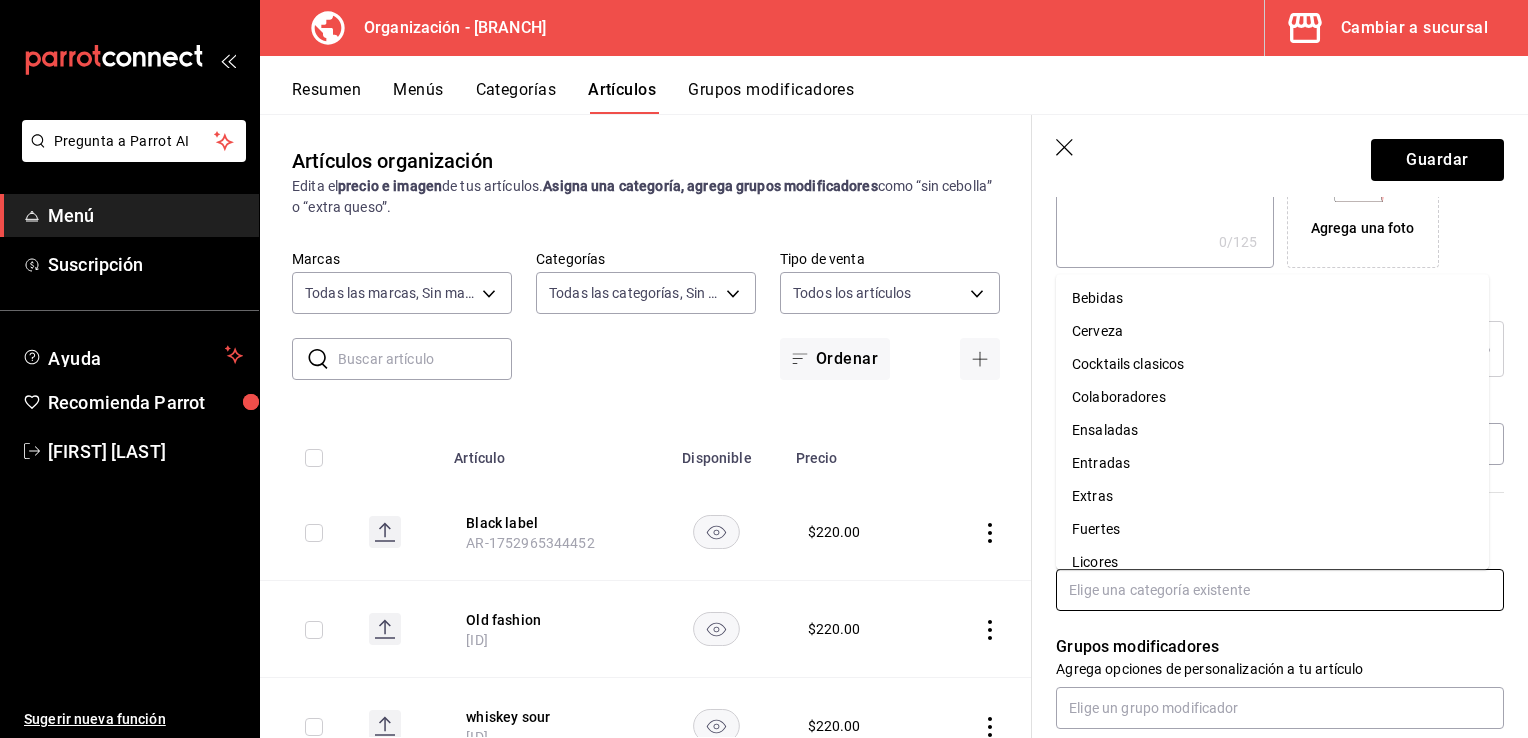 click on "Bebidas" at bounding box center [1272, 298] 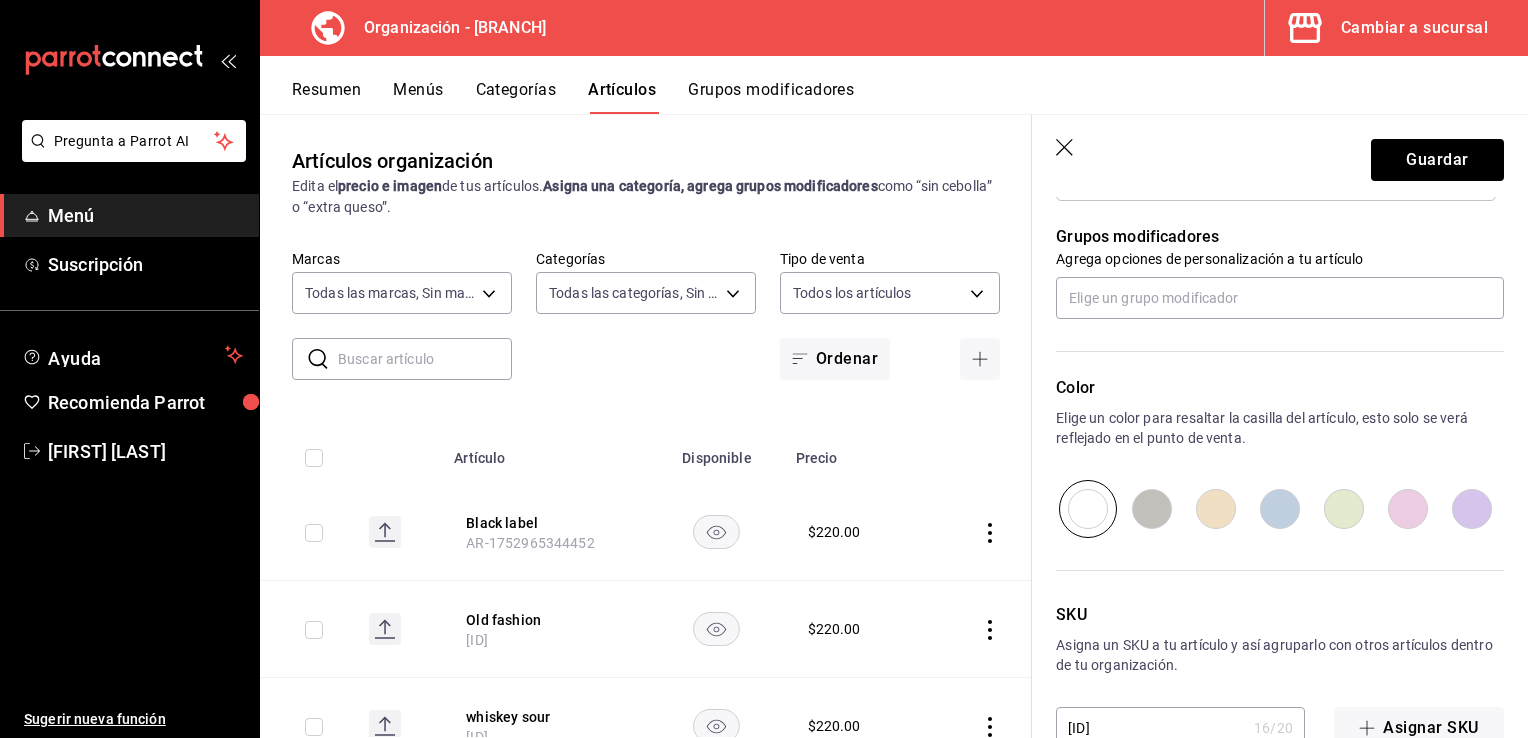 scroll, scrollTop: 925, scrollLeft: 0, axis: vertical 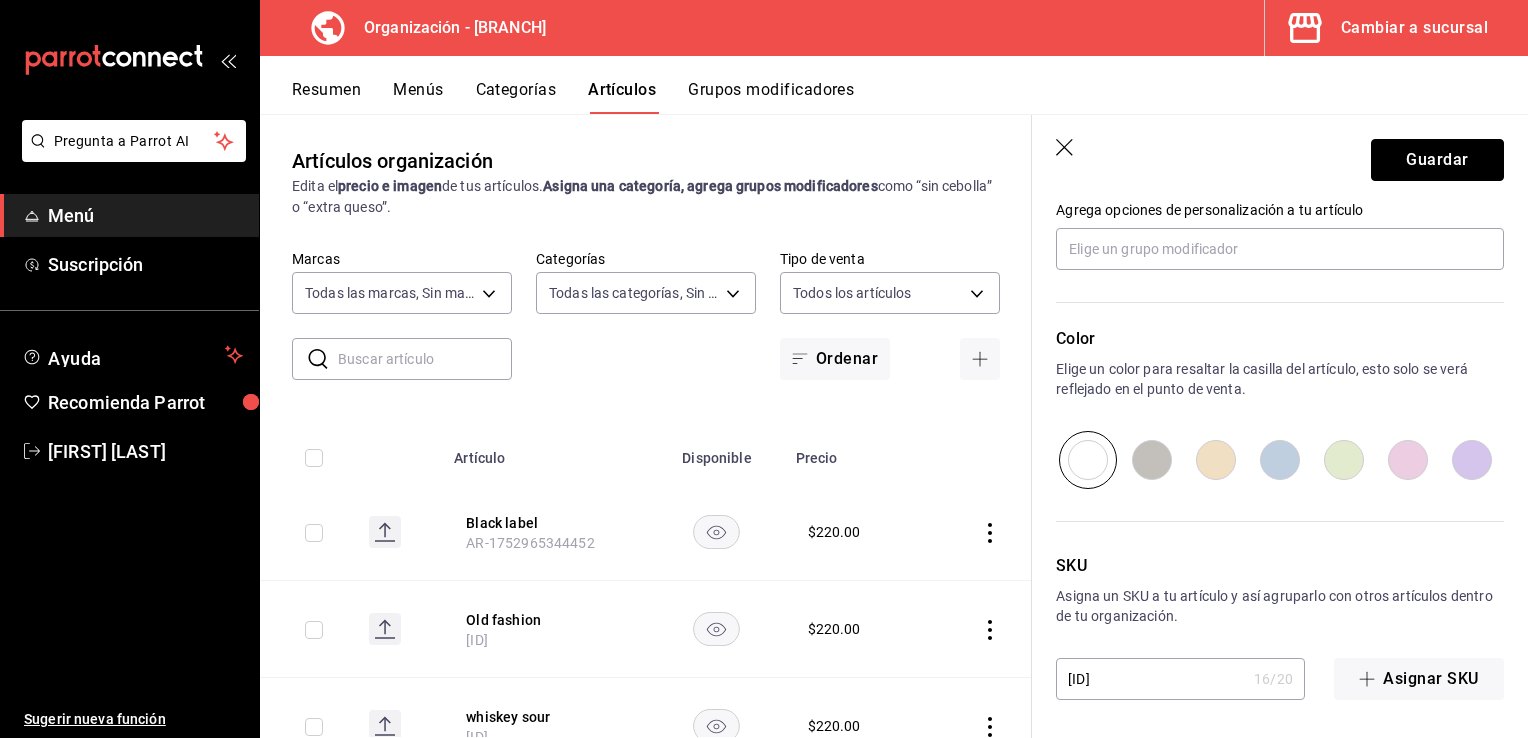 click on "Guardar" at bounding box center (1437, 160) 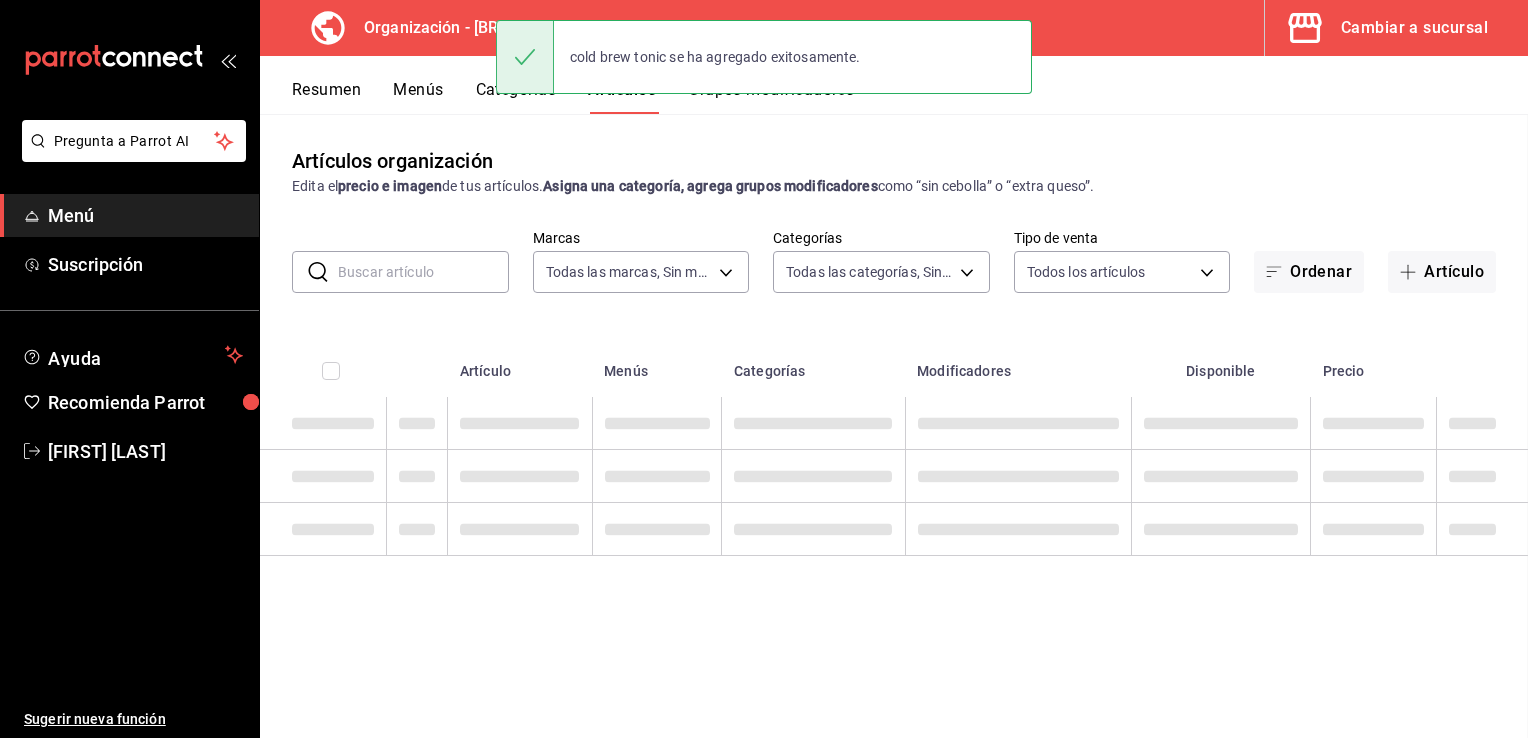 scroll, scrollTop: 0, scrollLeft: 0, axis: both 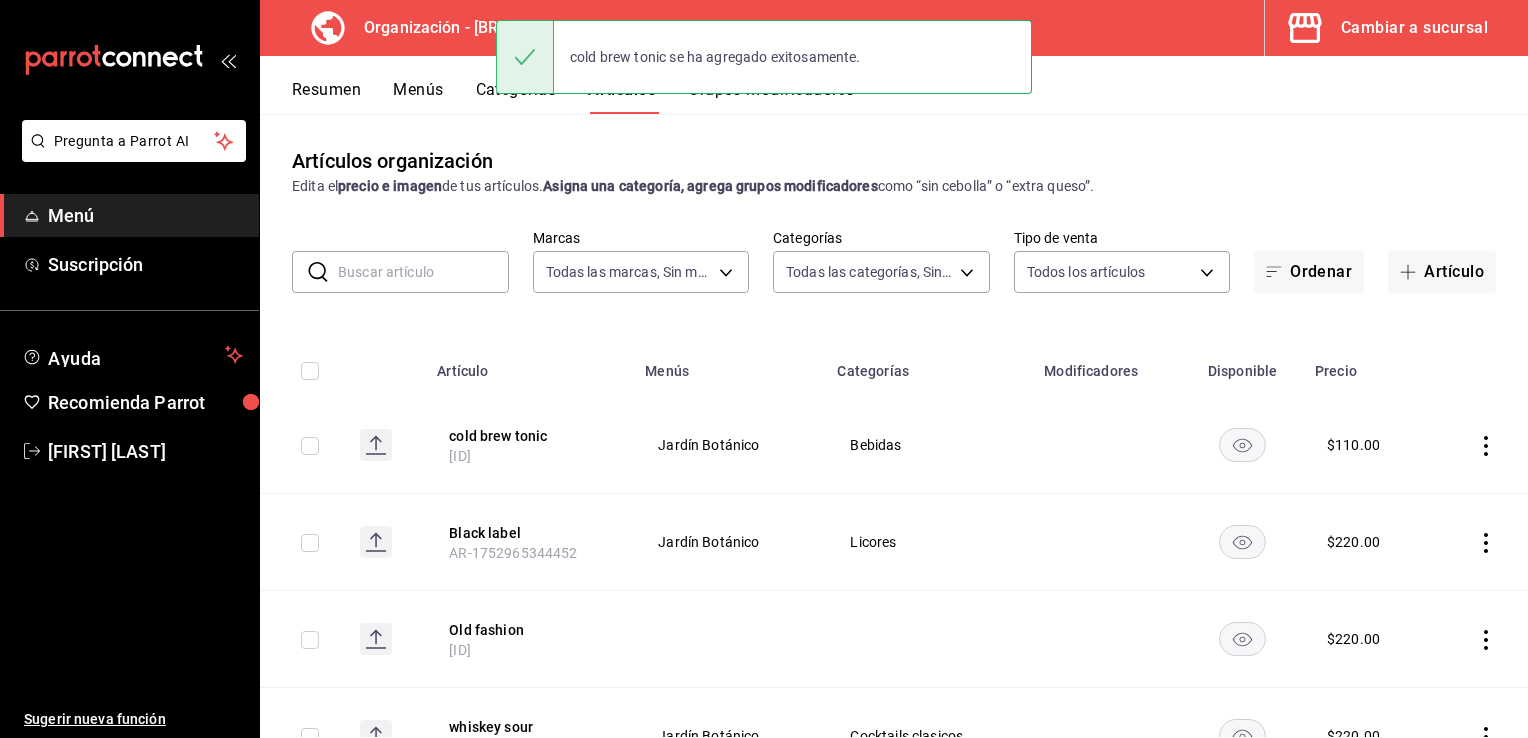 click on "Menús" at bounding box center (418, 97) 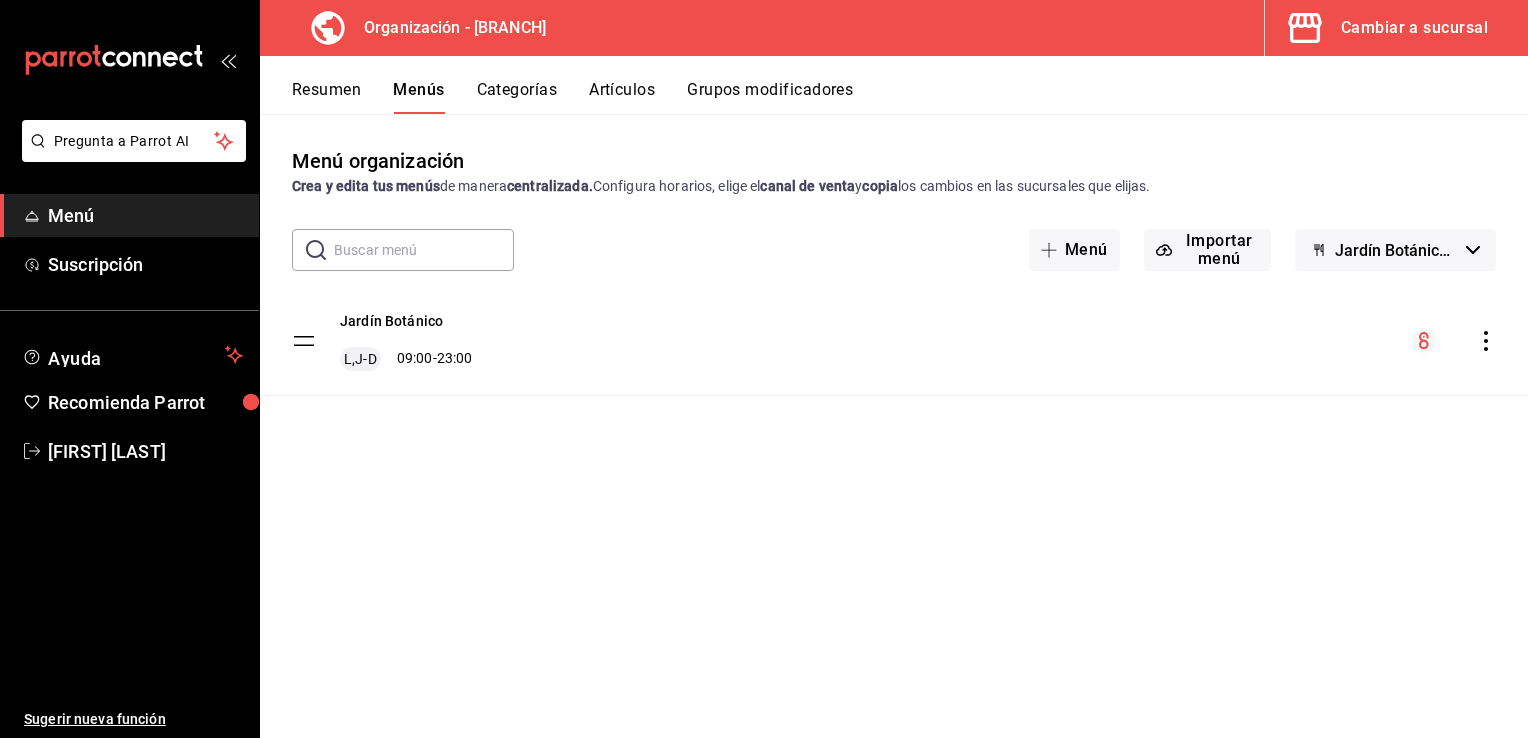 click 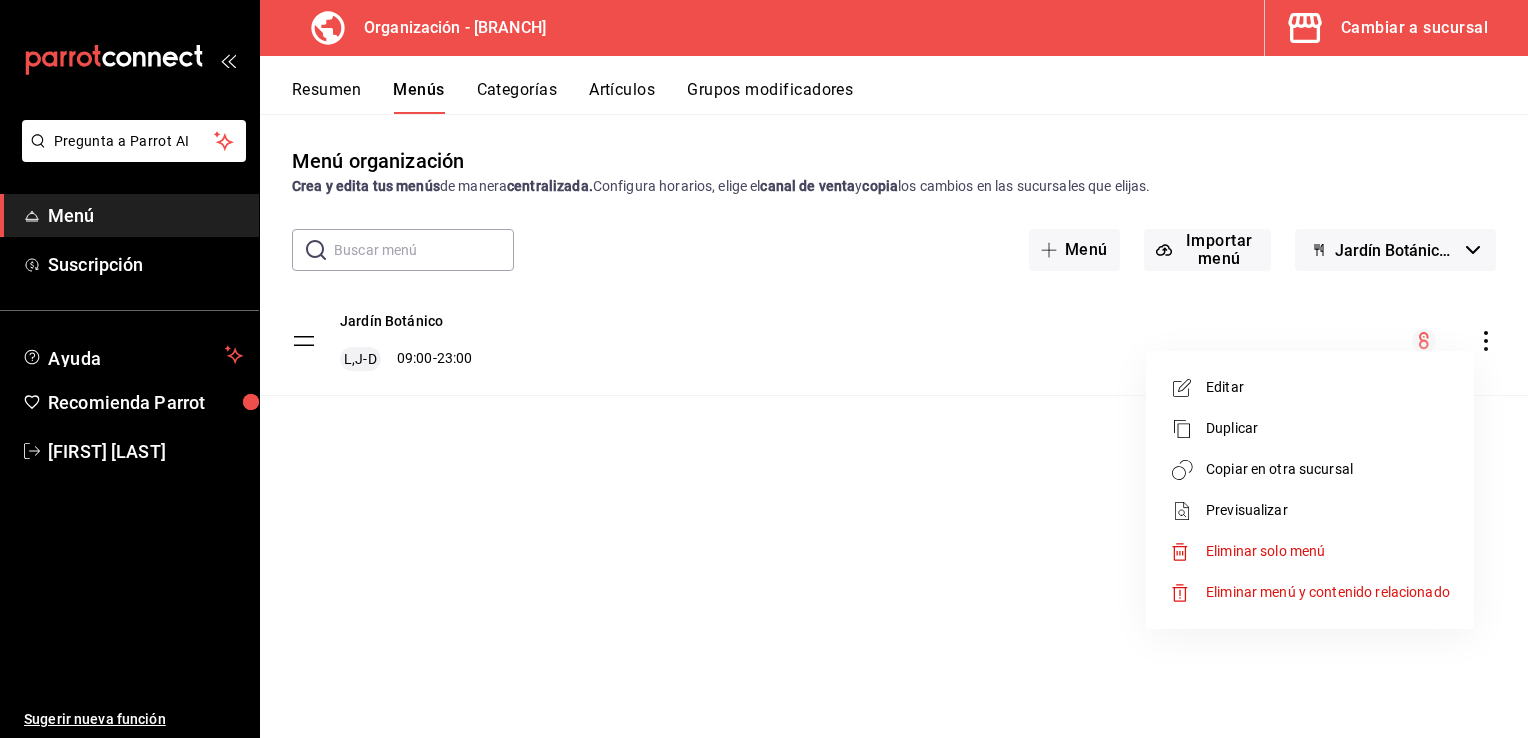 click on "Copiar en otra sucursal" at bounding box center (1328, 469) 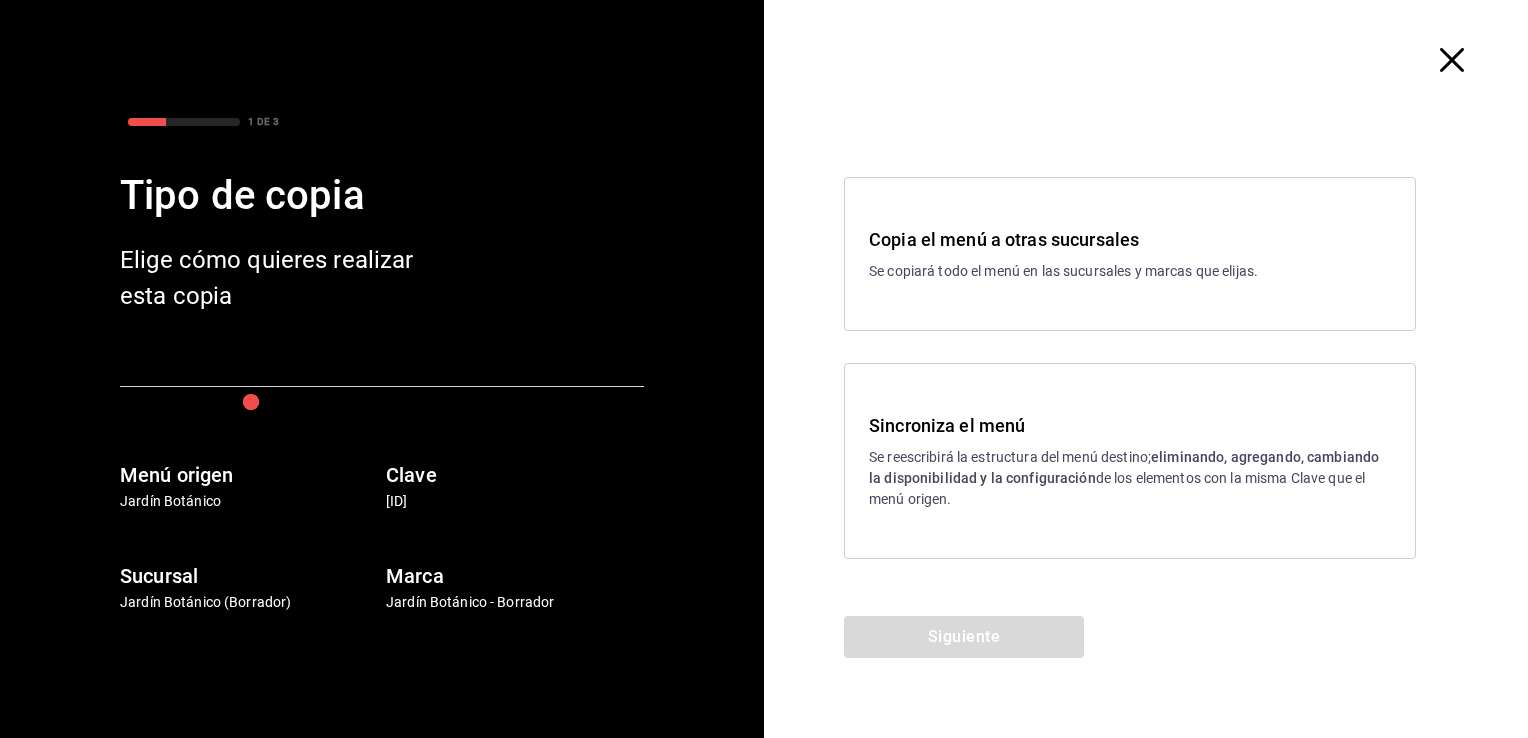 click on "Sincroniza el menú Se reescribirá la estructura del menú destino;  eliminando, agregando, cambiando la disponibilidad y la configuración  de los elementos con la misma Clave que el menú origen." at bounding box center [1130, 461] 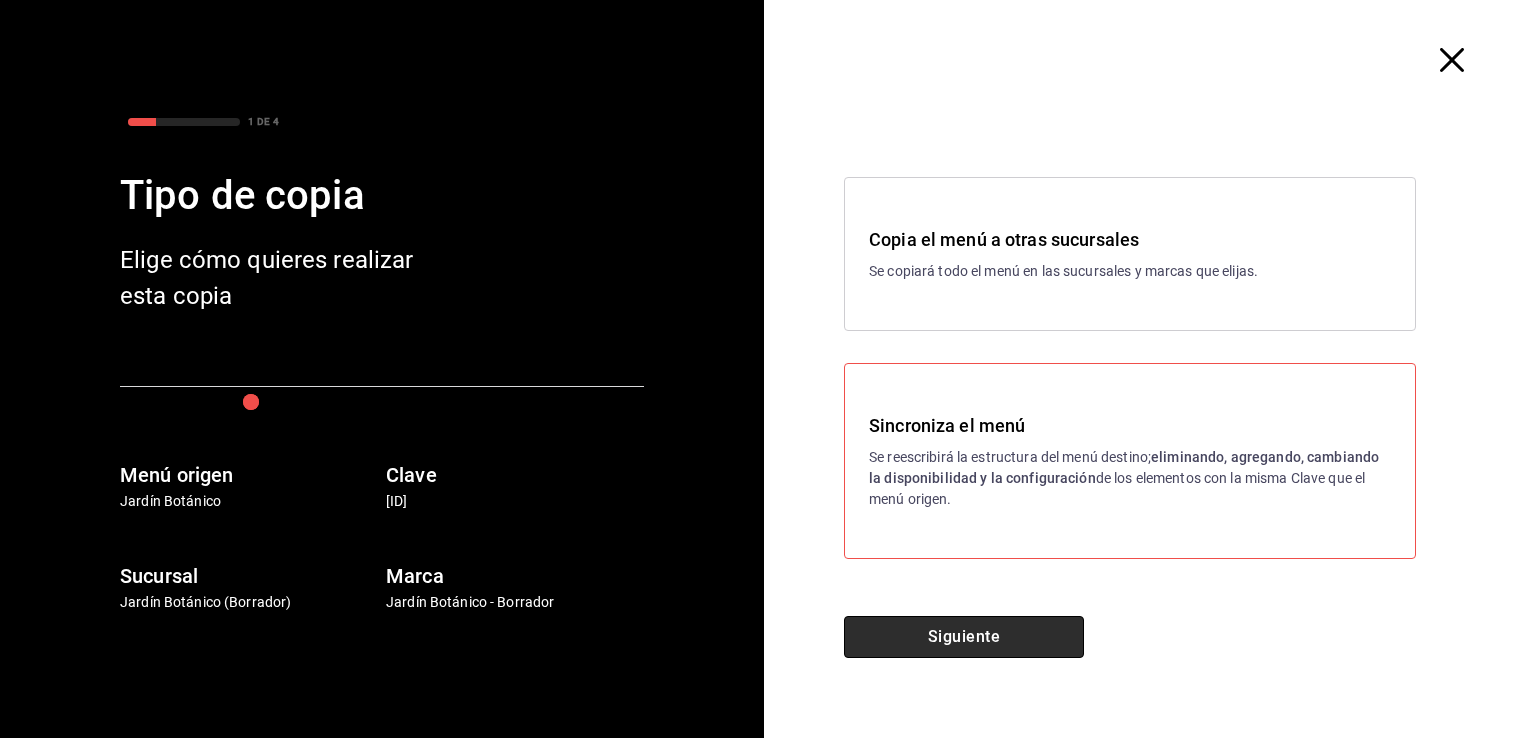 click on "Siguiente" at bounding box center [964, 637] 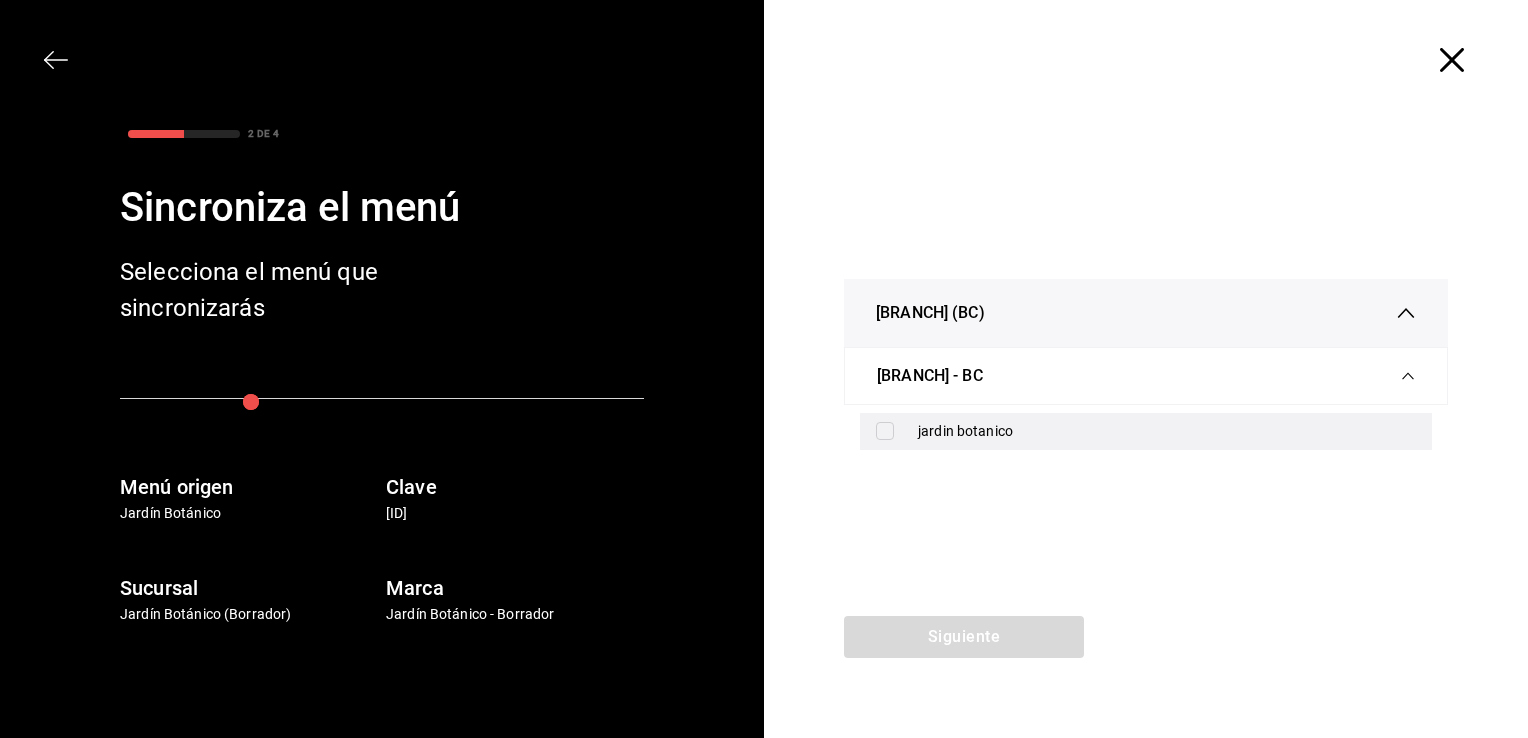 click on "jardin botanico" at bounding box center (1167, 431) 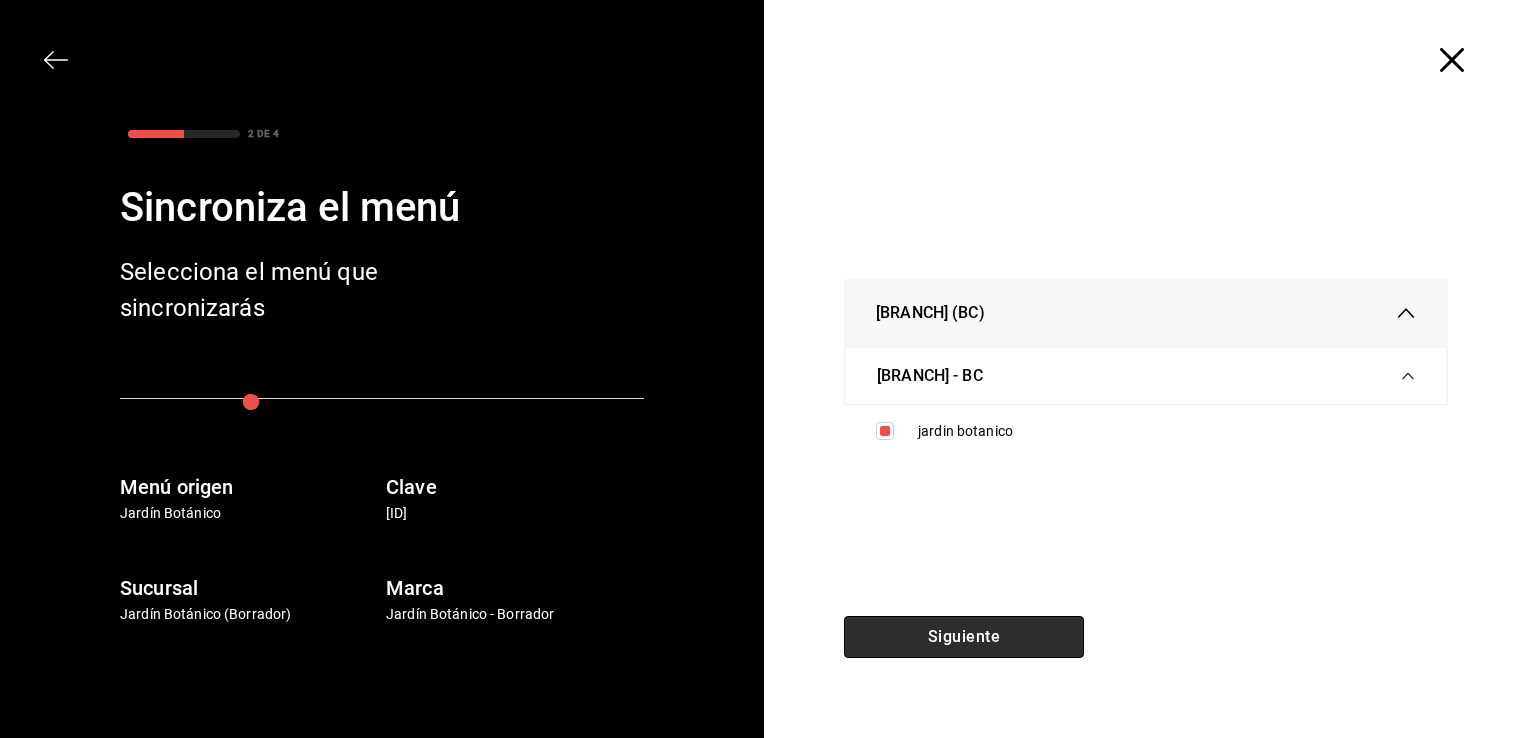 click on "Siguiente" at bounding box center (964, 637) 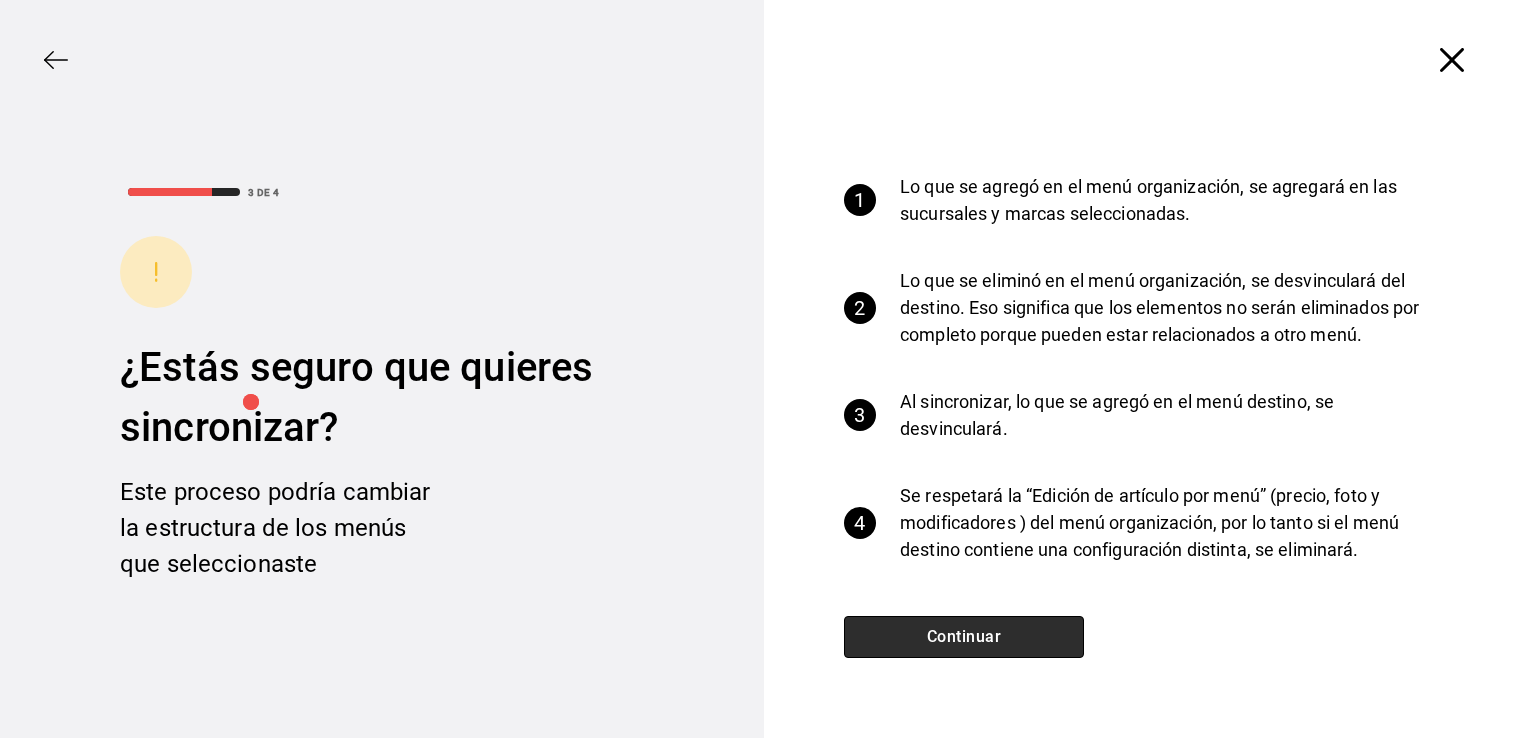 click on "Continuar" at bounding box center [964, 637] 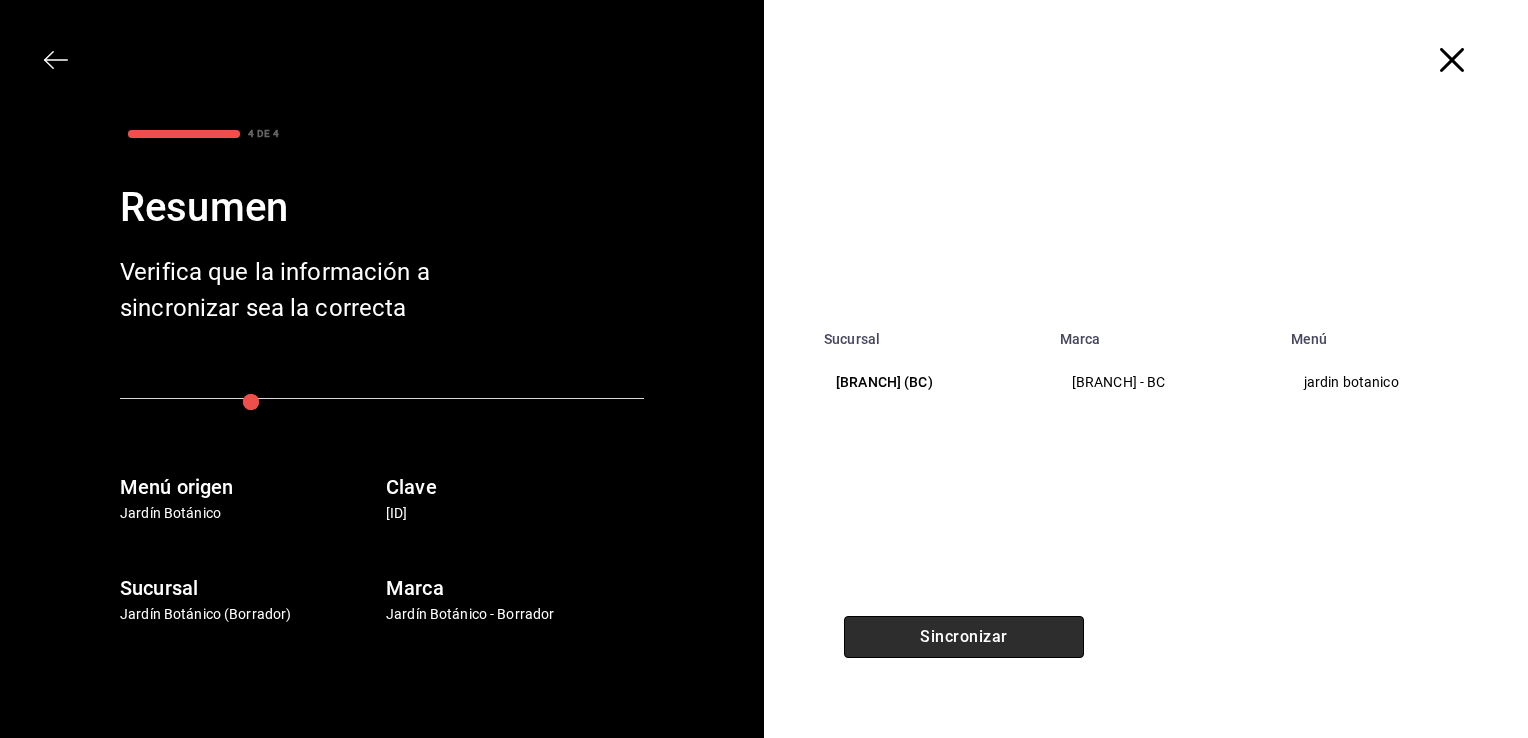 click on "Sincronizar" at bounding box center (964, 637) 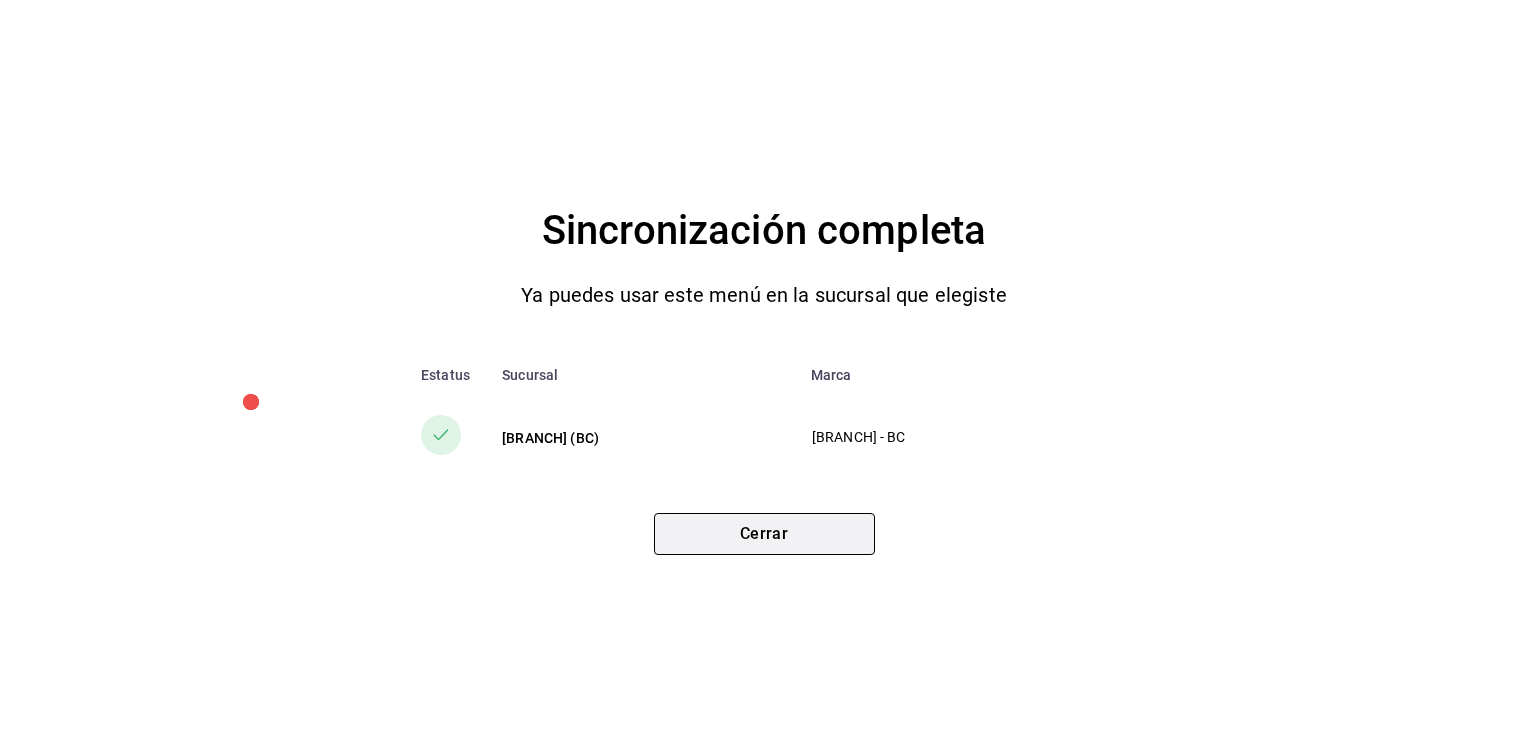 click on "Cerrar" at bounding box center (764, 534) 